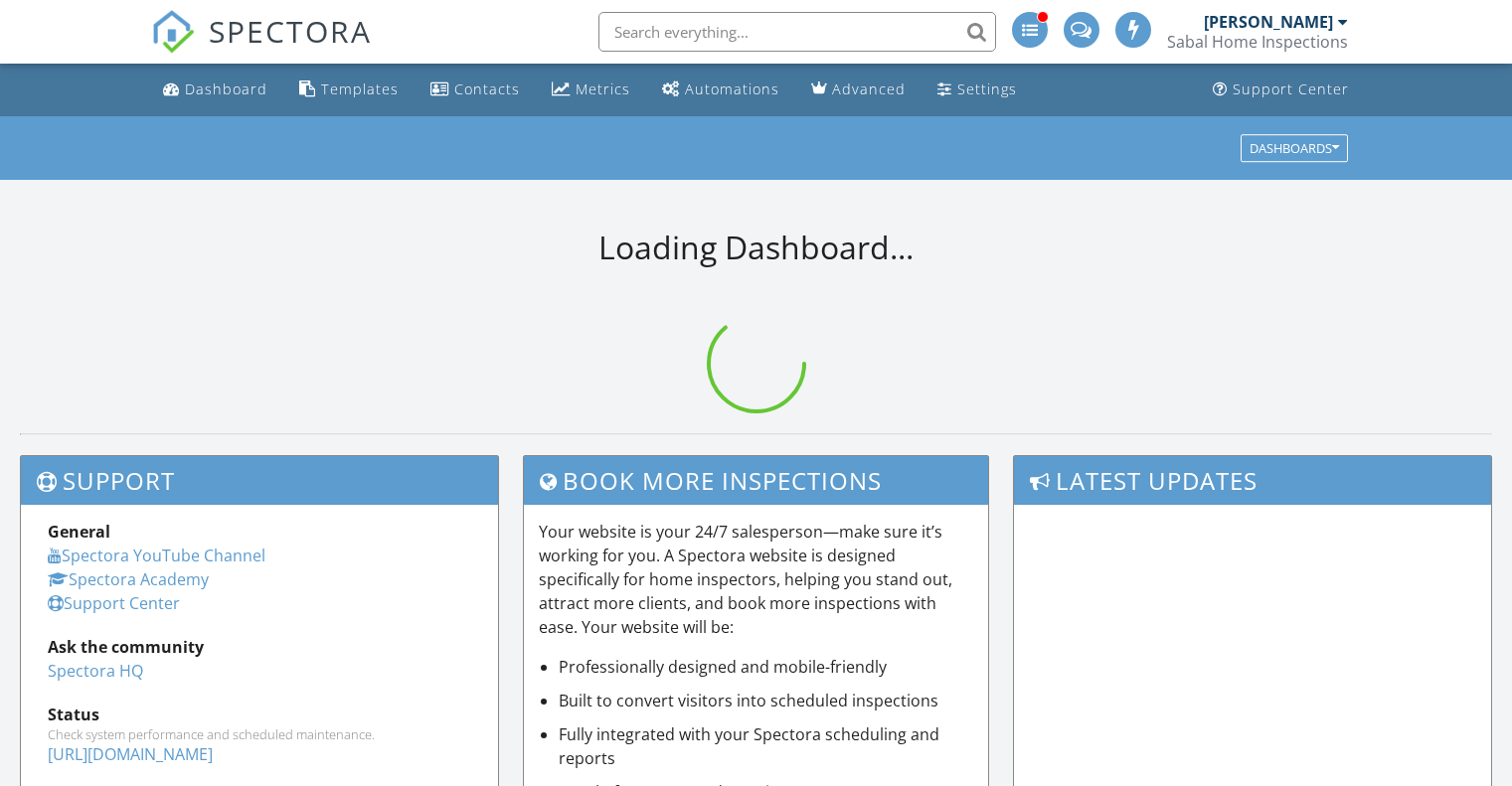 scroll, scrollTop: 0, scrollLeft: 0, axis: both 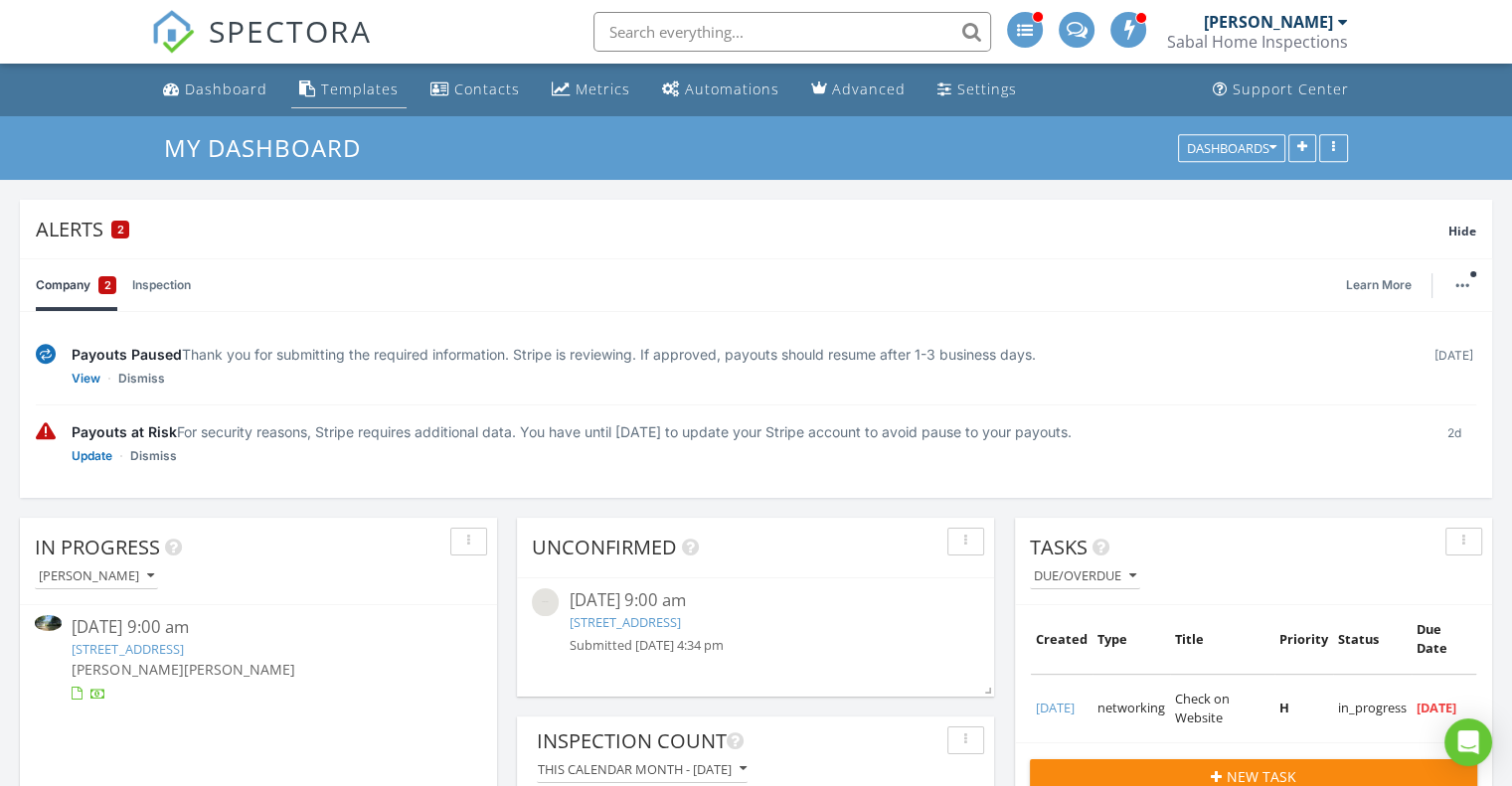 click on "Templates" at bounding box center [360, 88] 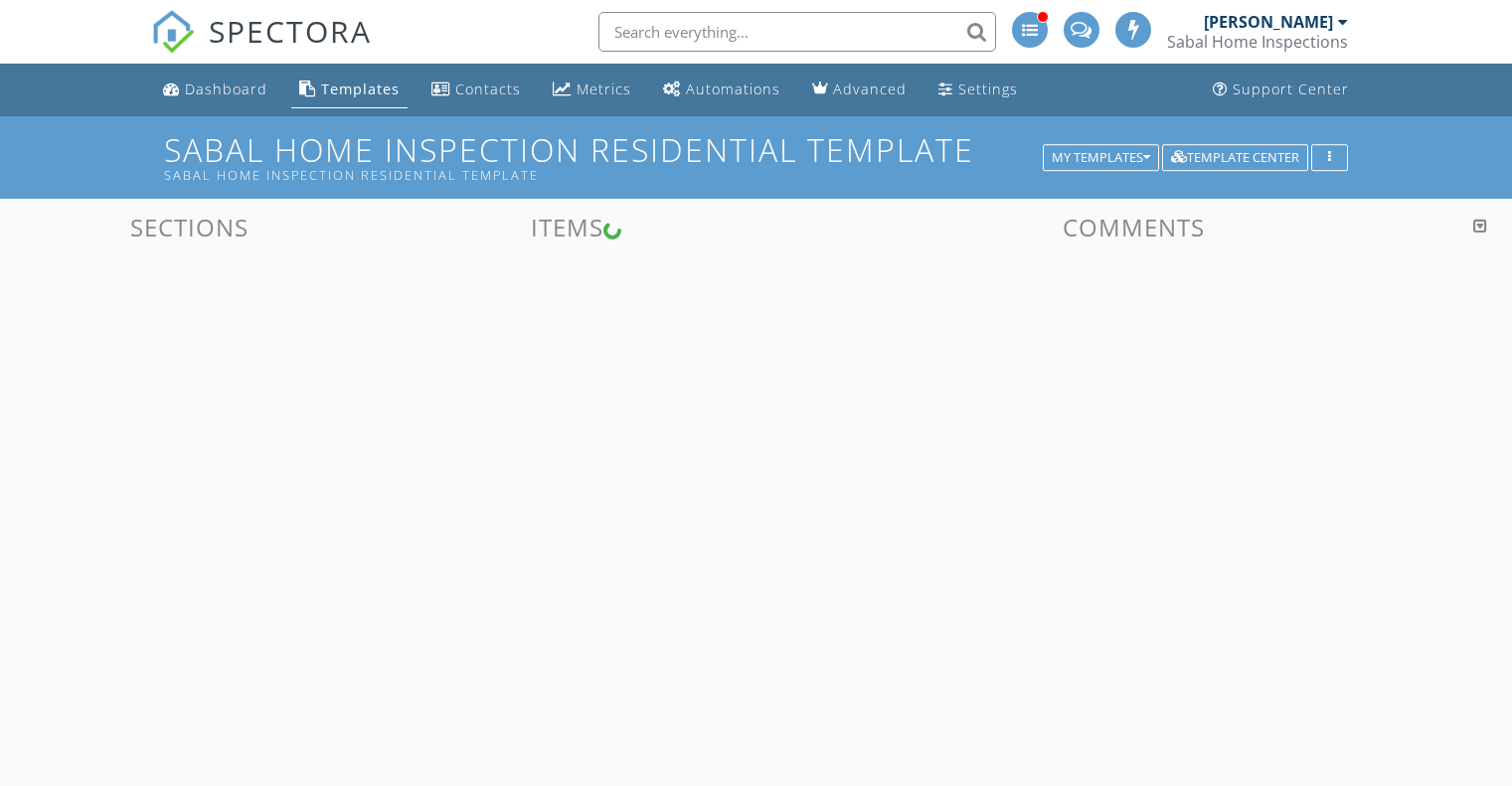 scroll, scrollTop: 0, scrollLeft: 0, axis: both 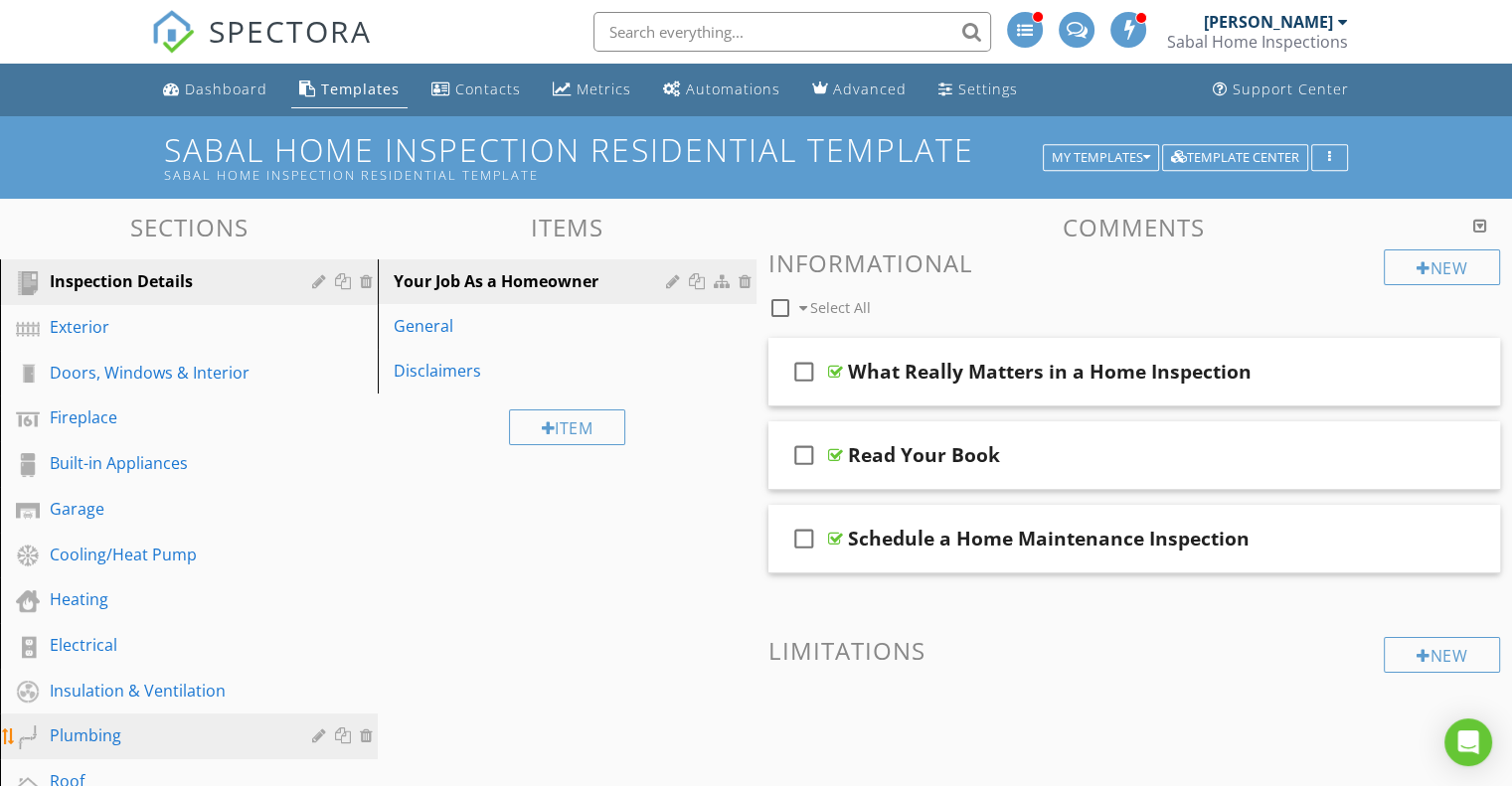 click on "Plumbing" at bounding box center [166, 735] 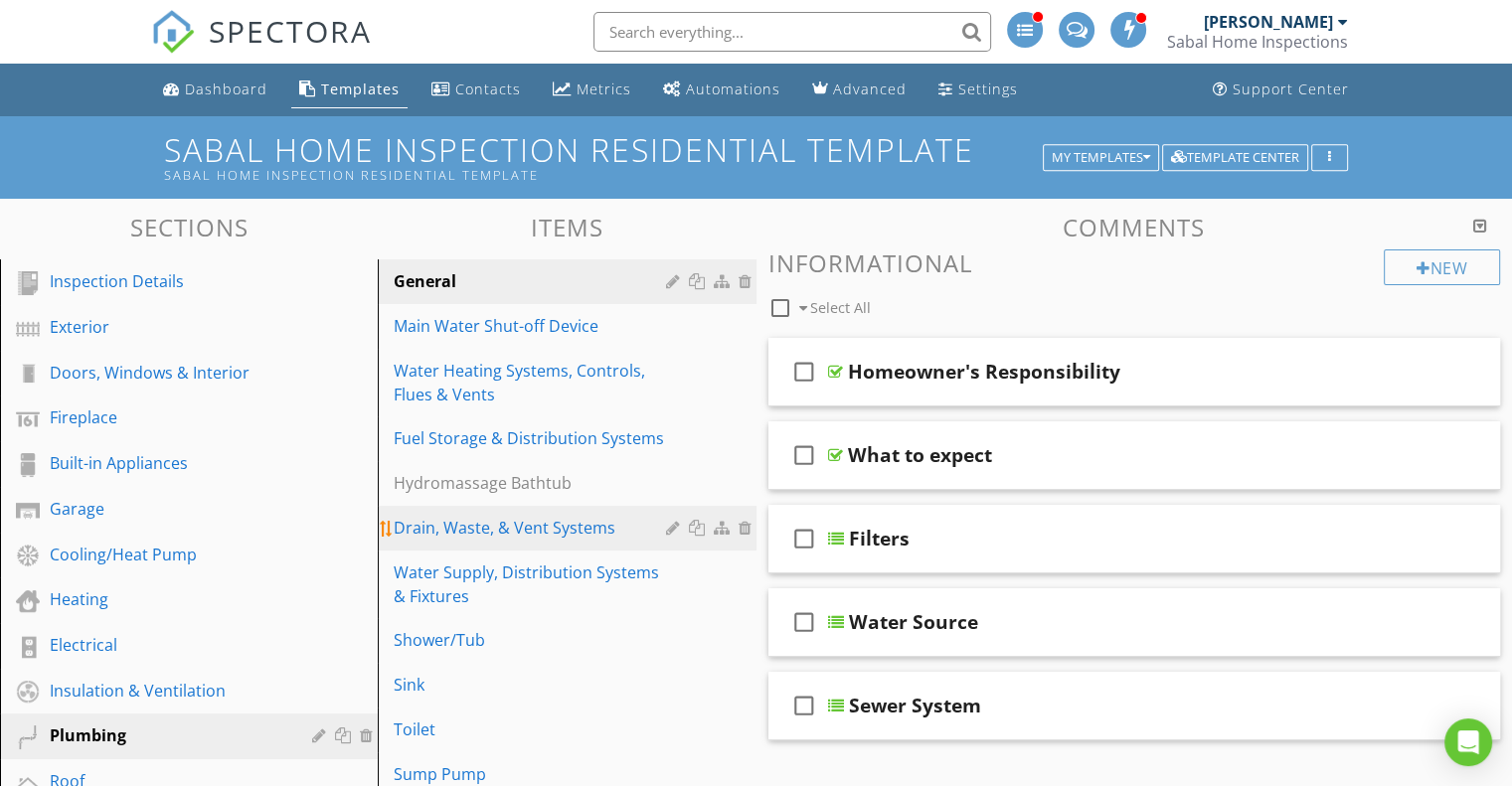 click on "Drain, Waste, & Vent Systems" at bounding box center [570, 528] 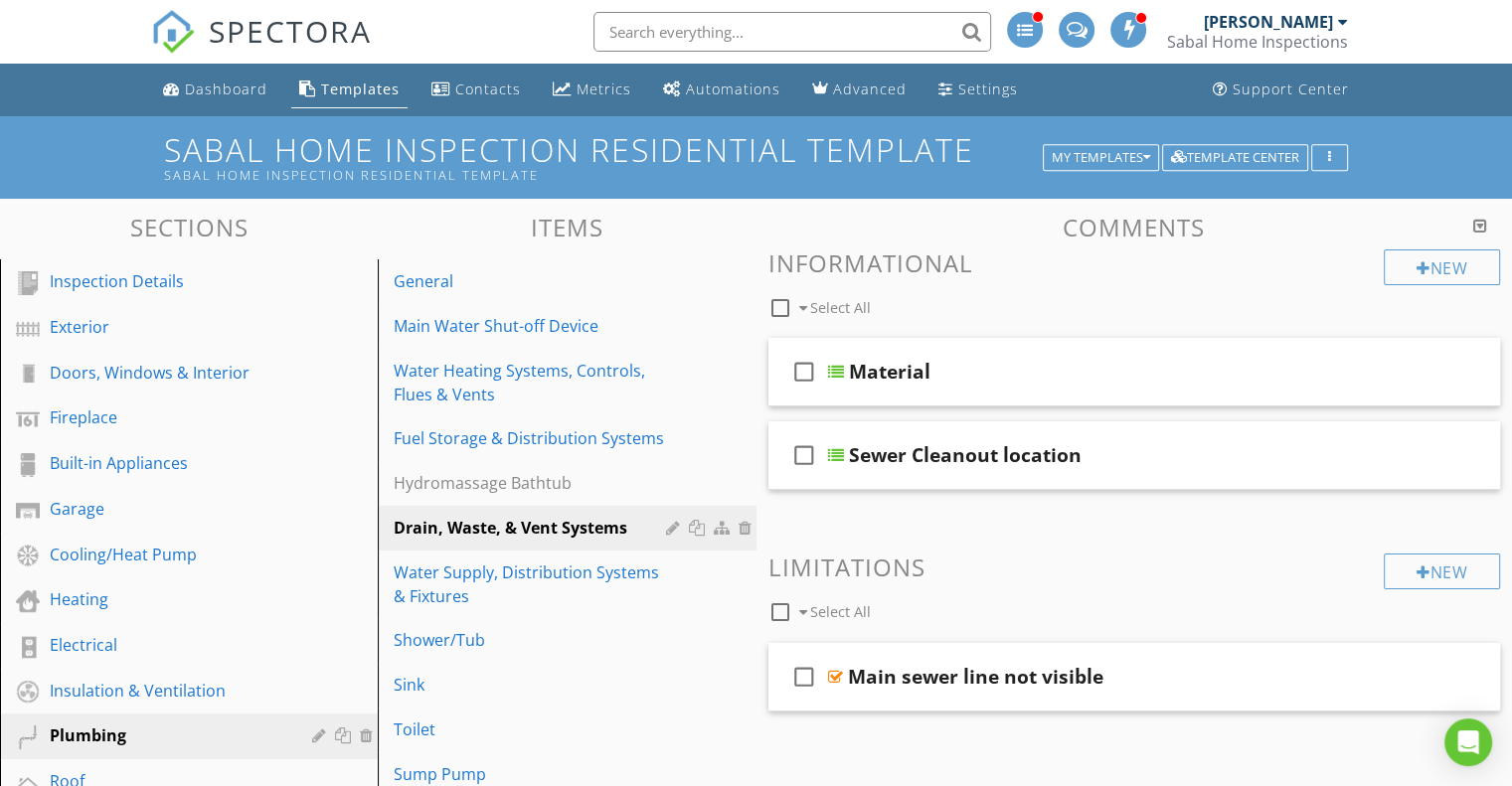 scroll, scrollTop: 99, scrollLeft: 0, axis: vertical 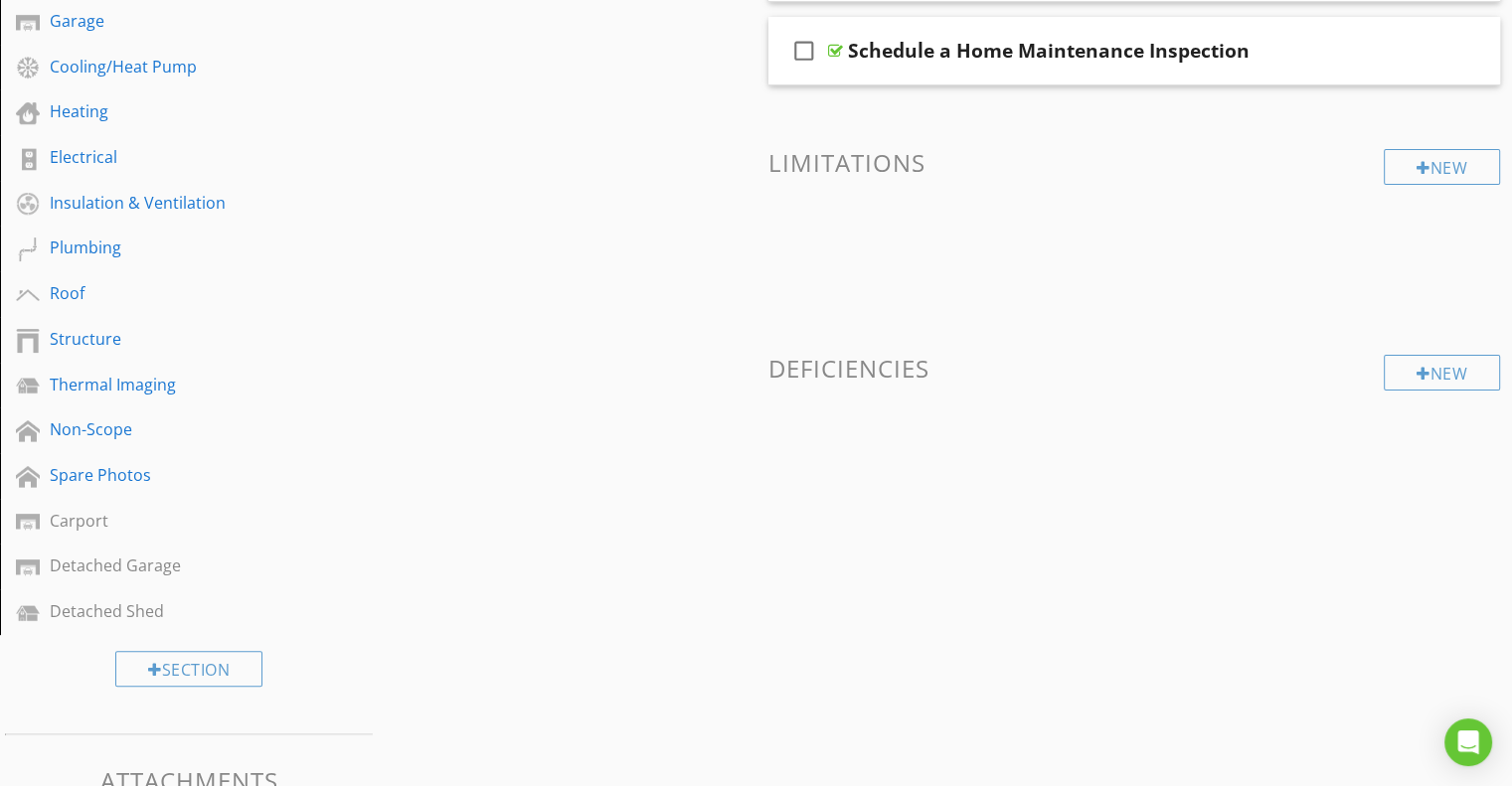 drag, startPoint x: 1510, startPoint y: 506, endPoint x: 1500, endPoint y: 515, distance: 13.453624 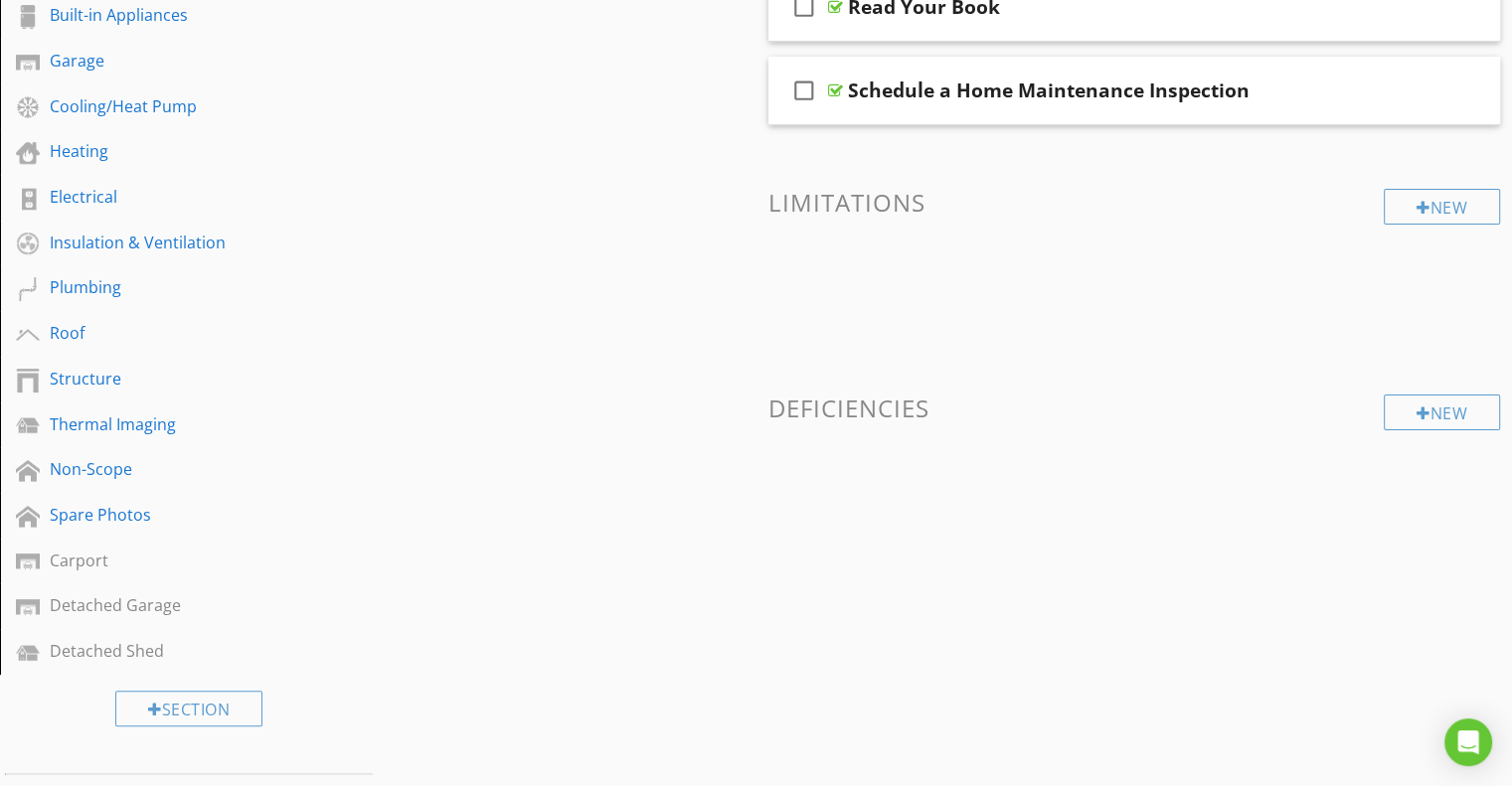 scroll, scrollTop: 389, scrollLeft: 0, axis: vertical 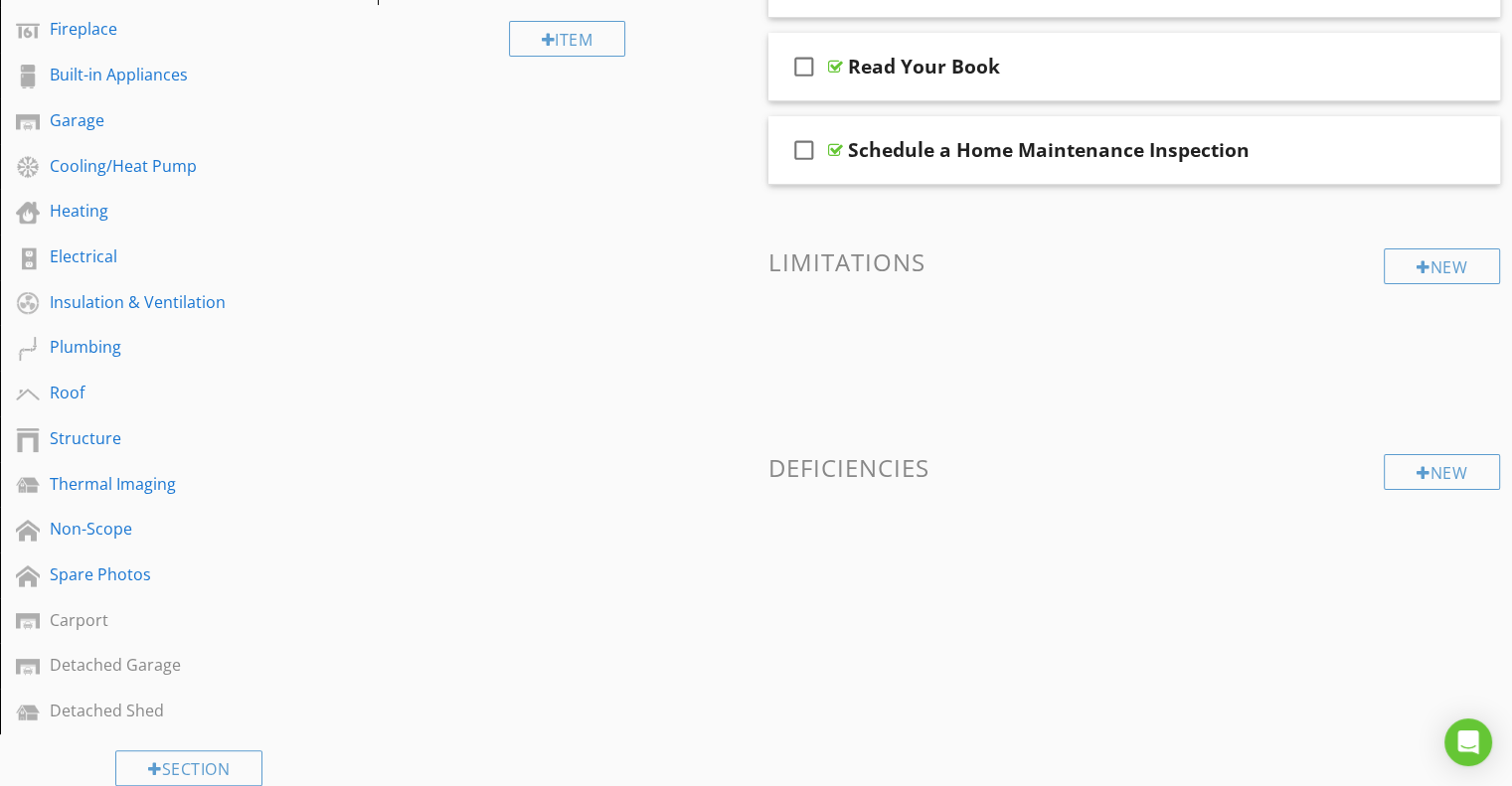 drag, startPoint x: 1501, startPoint y: 515, endPoint x: 1526, endPoint y: 779, distance: 265.18107 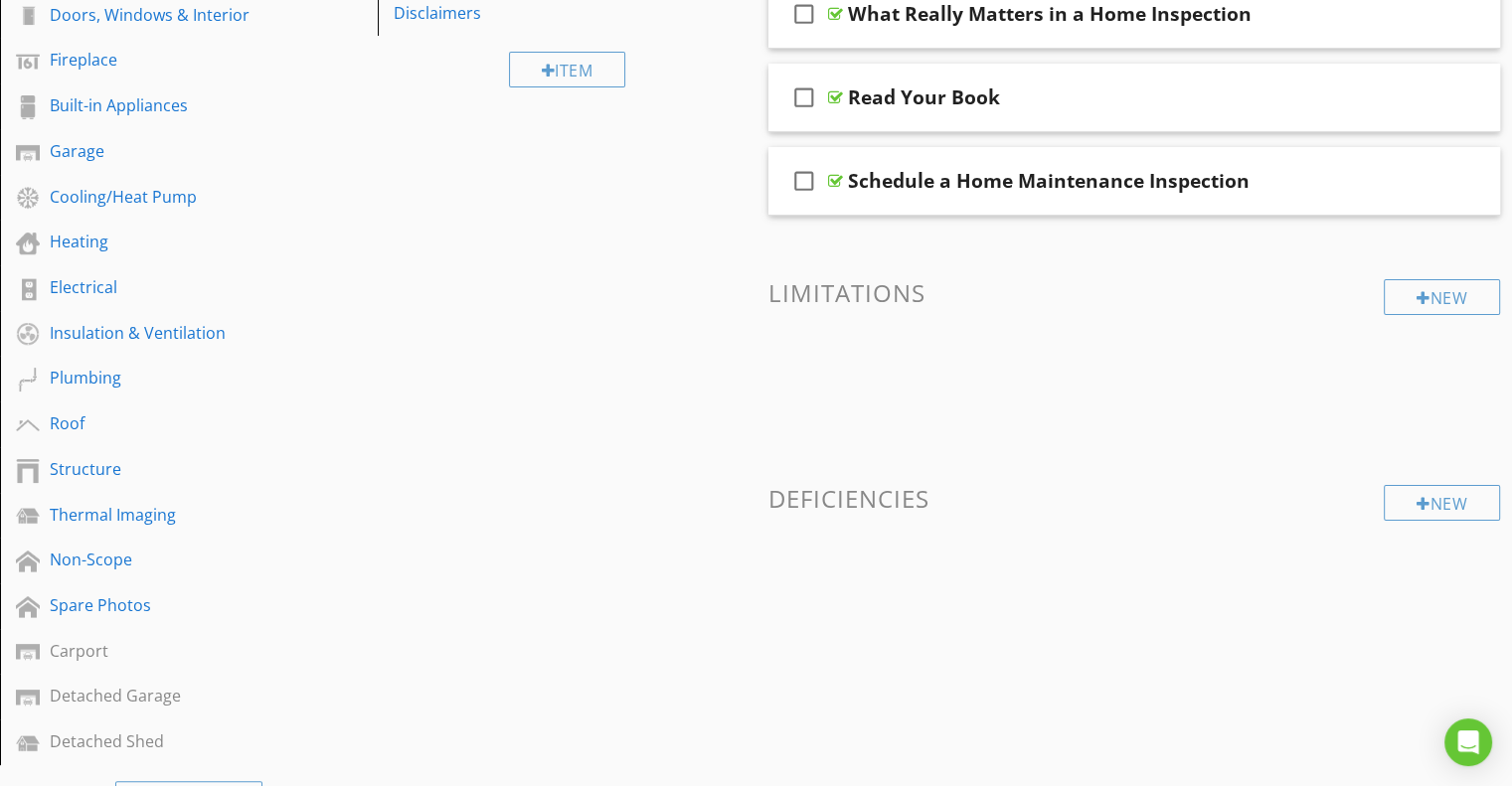 scroll, scrollTop: 362, scrollLeft: 0, axis: vertical 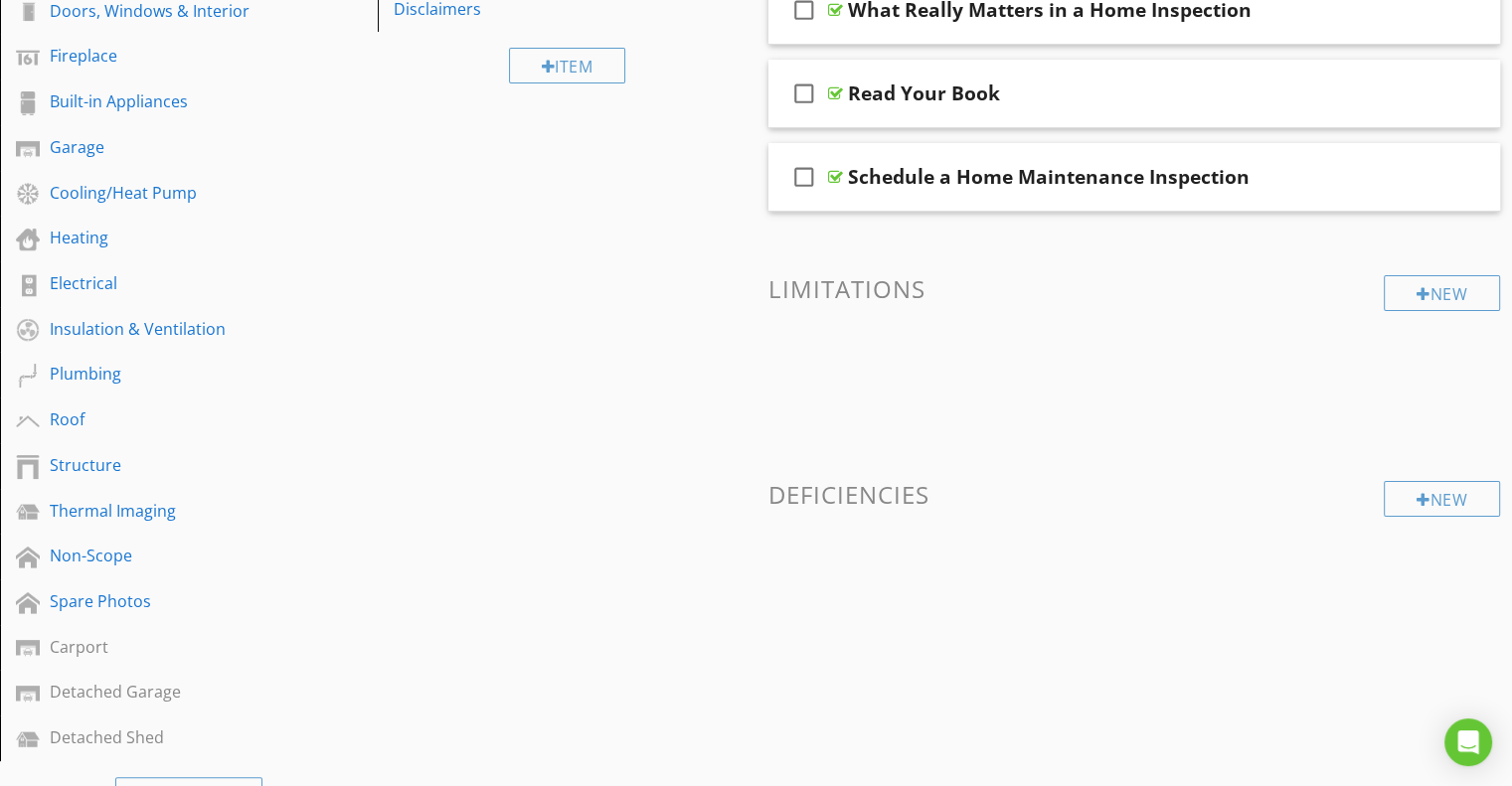 click on "Sections
Inspection Details           Exterior           Doors, Windows & Interior           Fireplace           Built-in Appliances           Garage           Cooling/Heat Pump           Heating           Electrical           Insulation & Ventilation           Plumbing           Roof           Structure           Thermal Imaging           Non-Scope           Spare Photos            Carport           Detached Garage           Detached Shed
Section
Attachments
Attachment
Items
Your Job As a Homeowner           General           Disclaimers
Item
Comments
New
Informational   check_box_outline_blank     Select All       check_box_outline_blank
What Really Matters in a Home Inspection
check_box_outline_blank
Read Your Book" at bounding box center [756, 420] 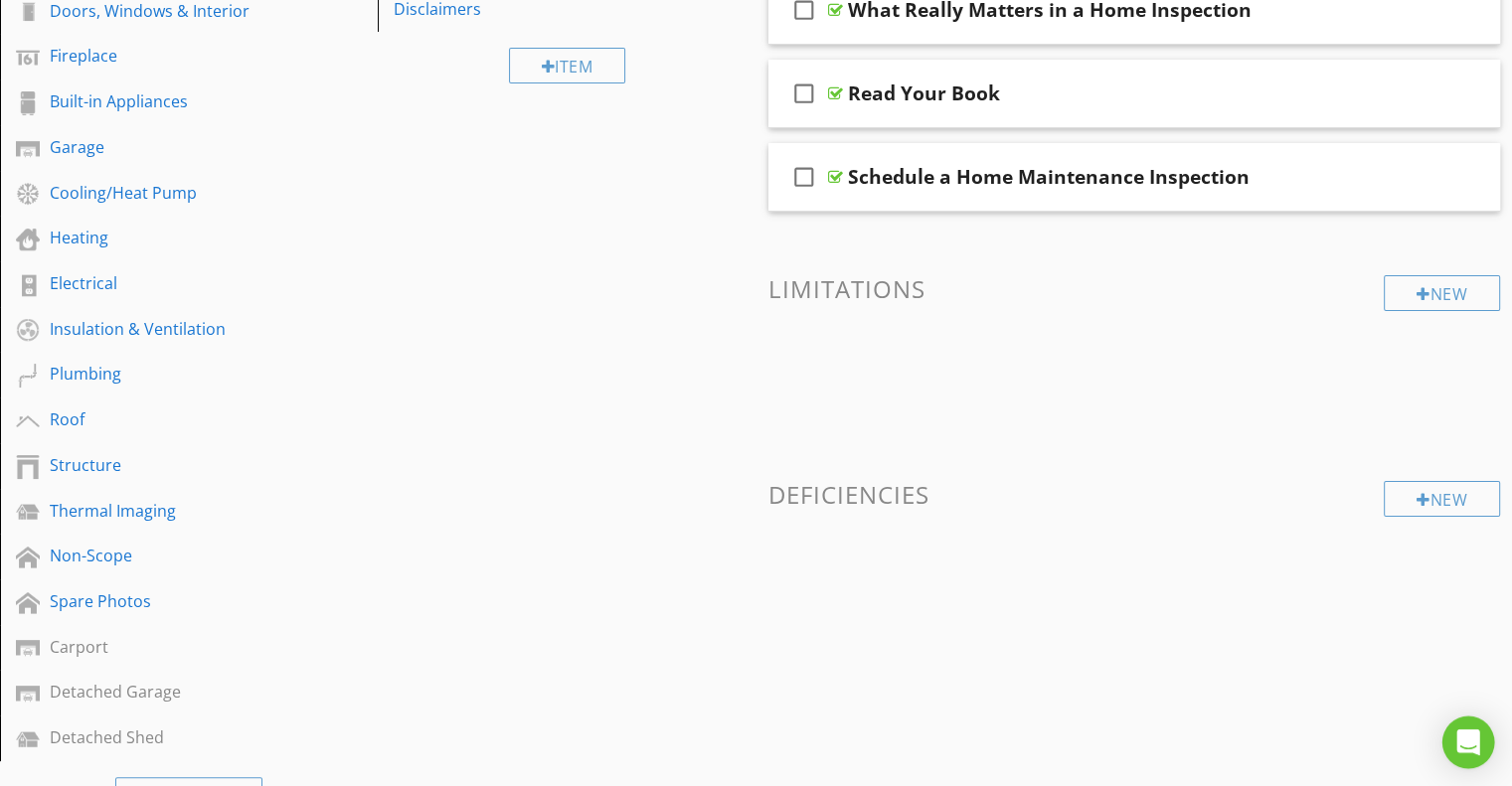 click at bounding box center (1468, 742) 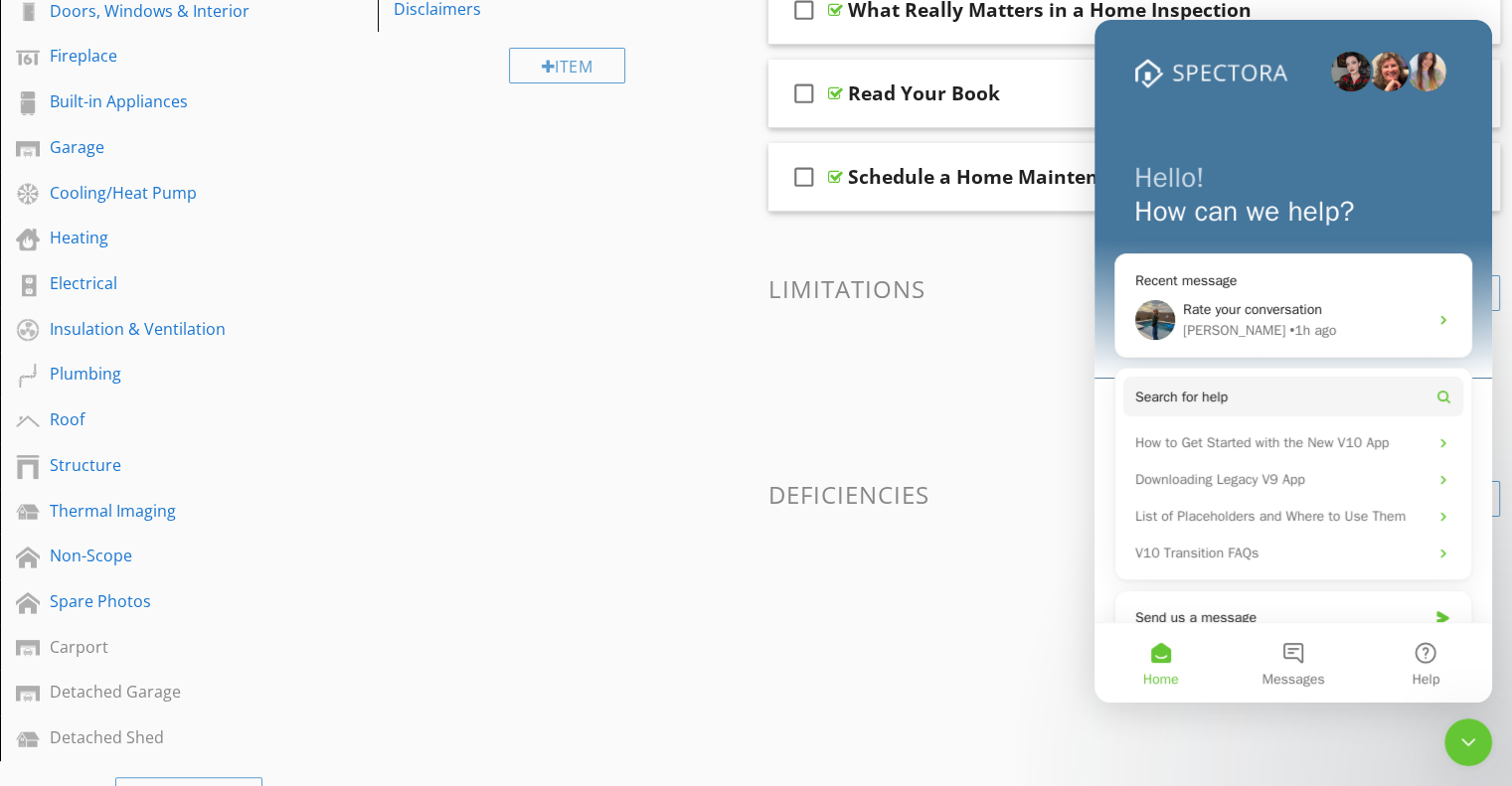 scroll, scrollTop: 0, scrollLeft: 0, axis: both 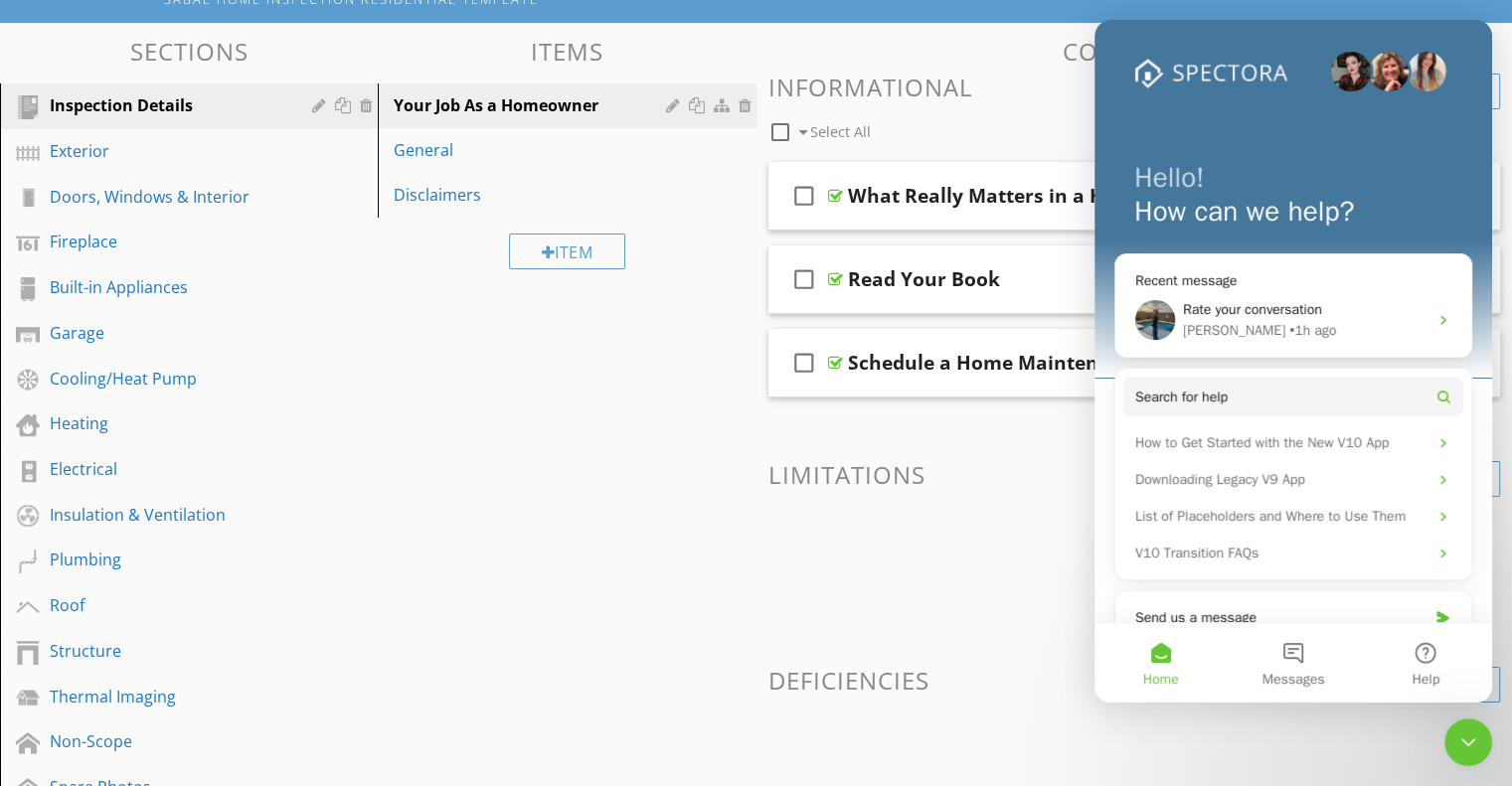 click at bounding box center (1468, 742) 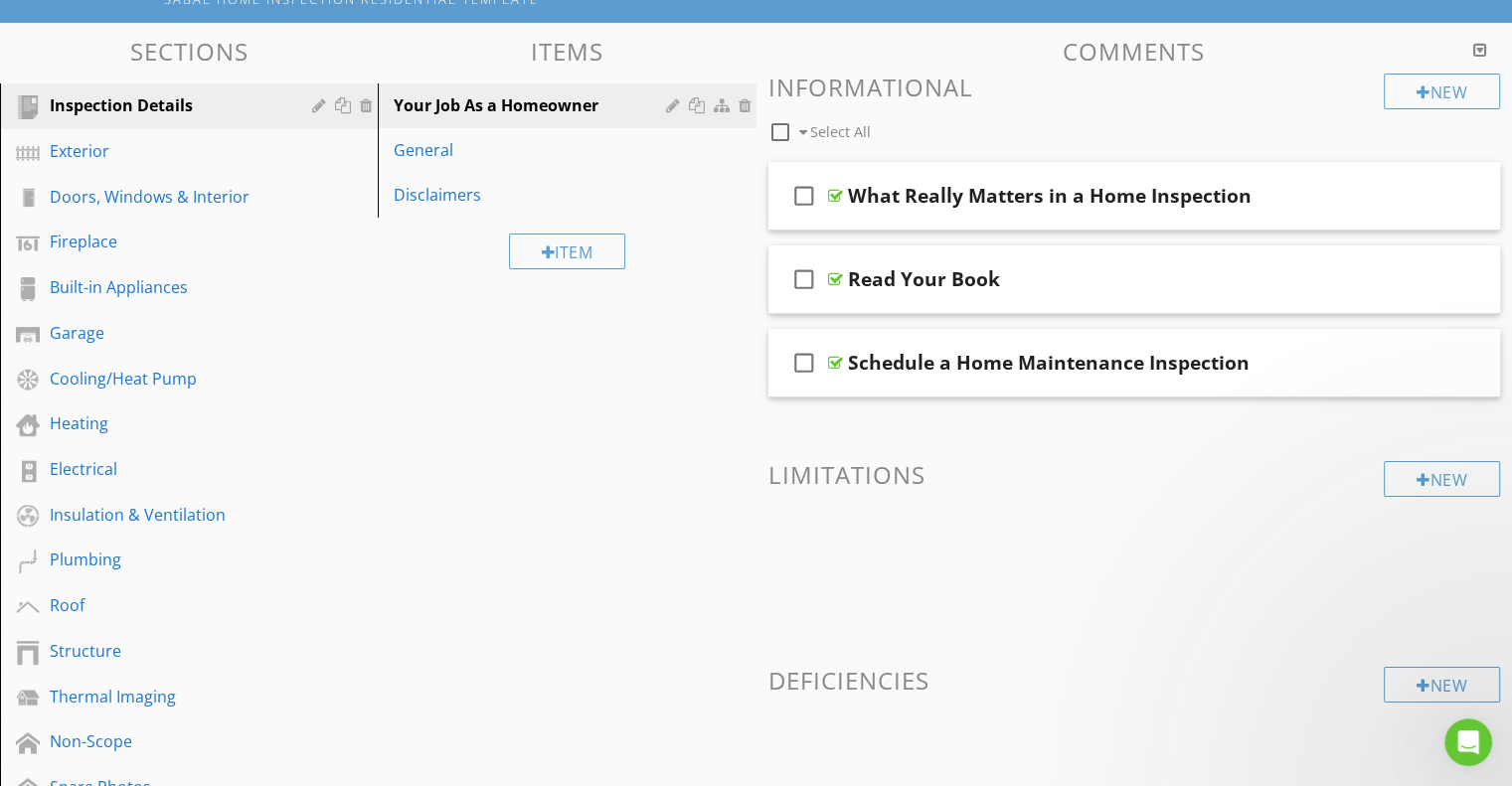 scroll, scrollTop: 0, scrollLeft: 0, axis: both 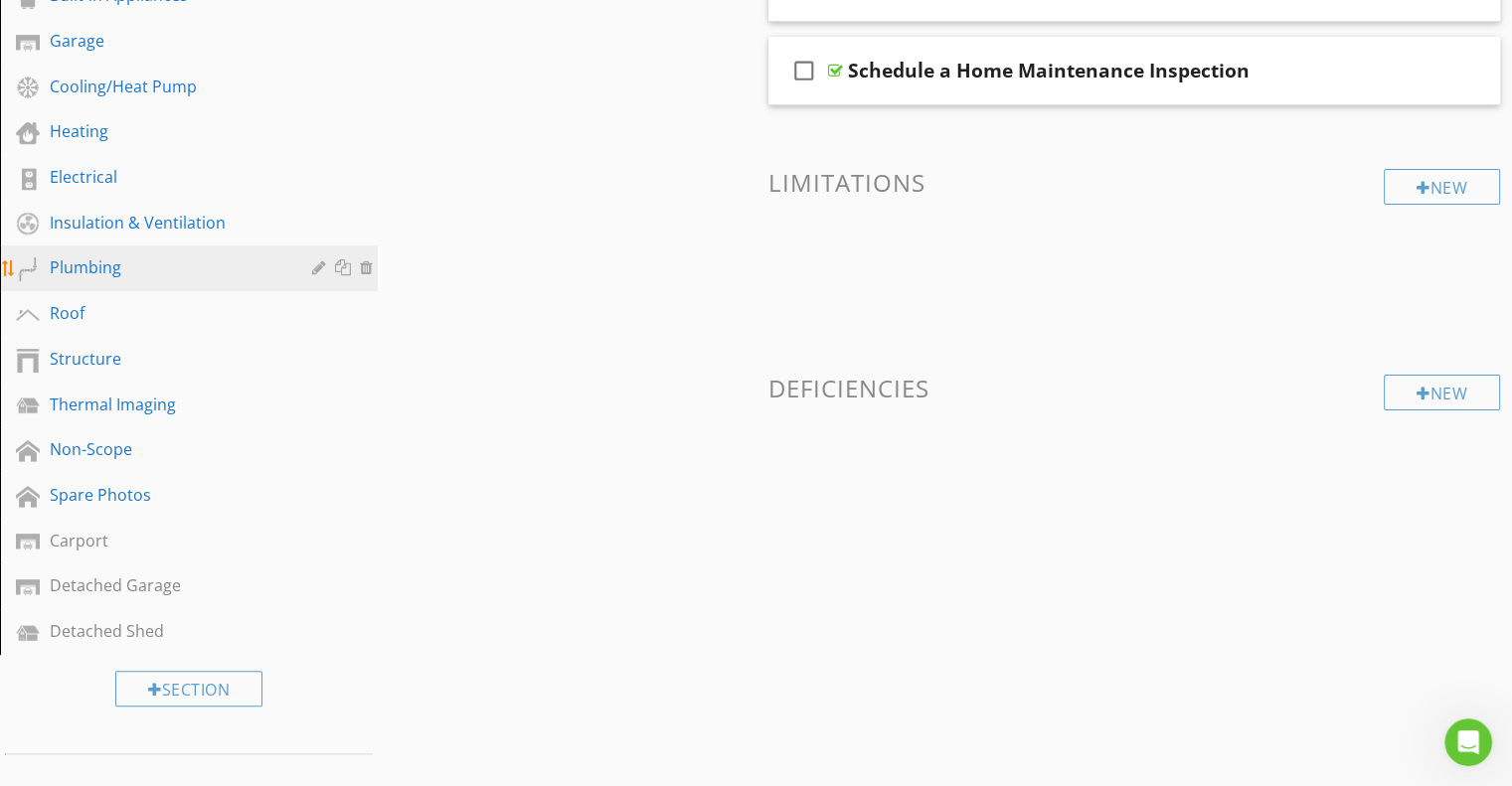 click on "Plumbing" at bounding box center (192, 268) 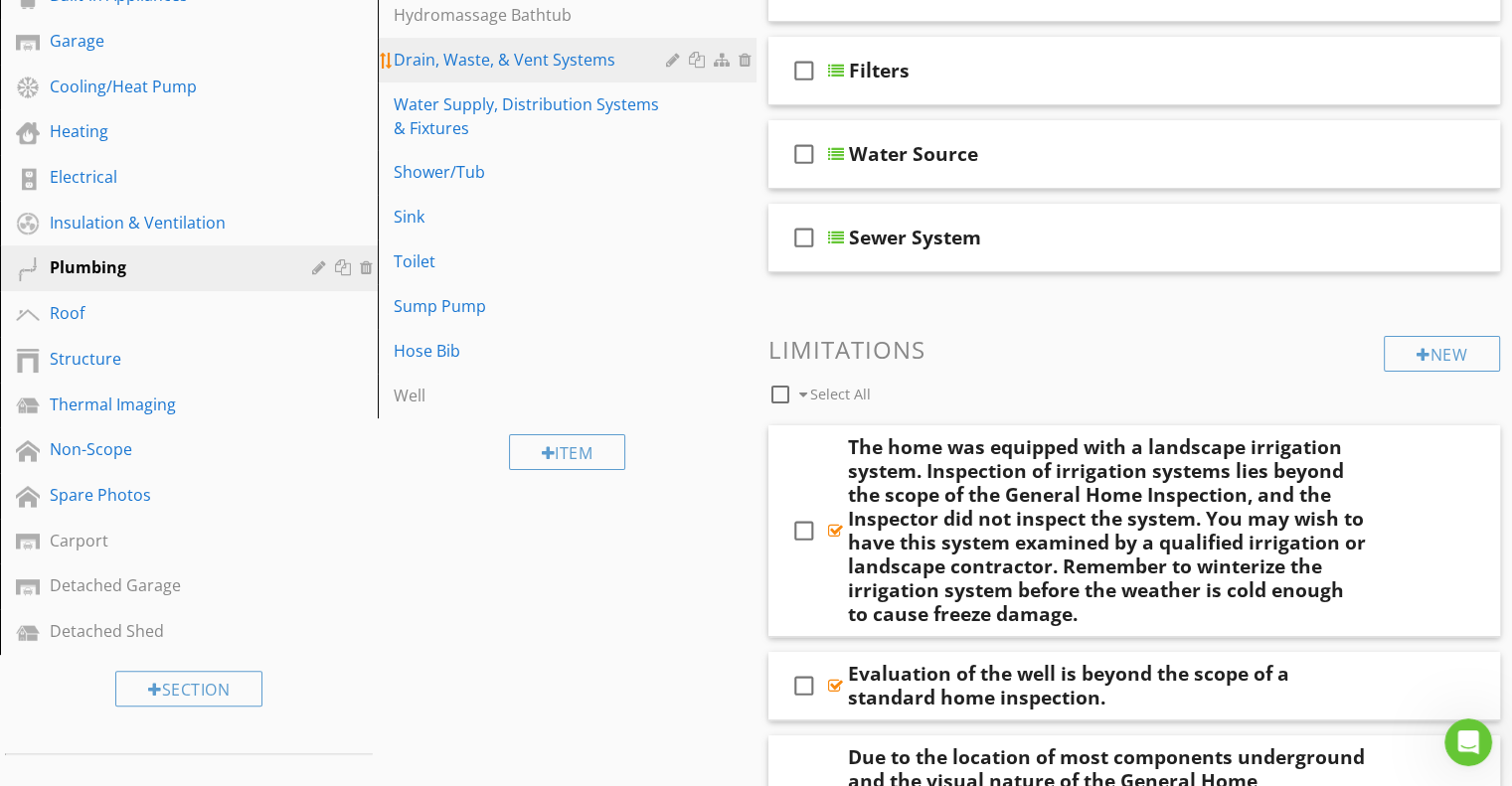 click on "Drain, Waste, & Vent Systems" at bounding box center (532, 60) 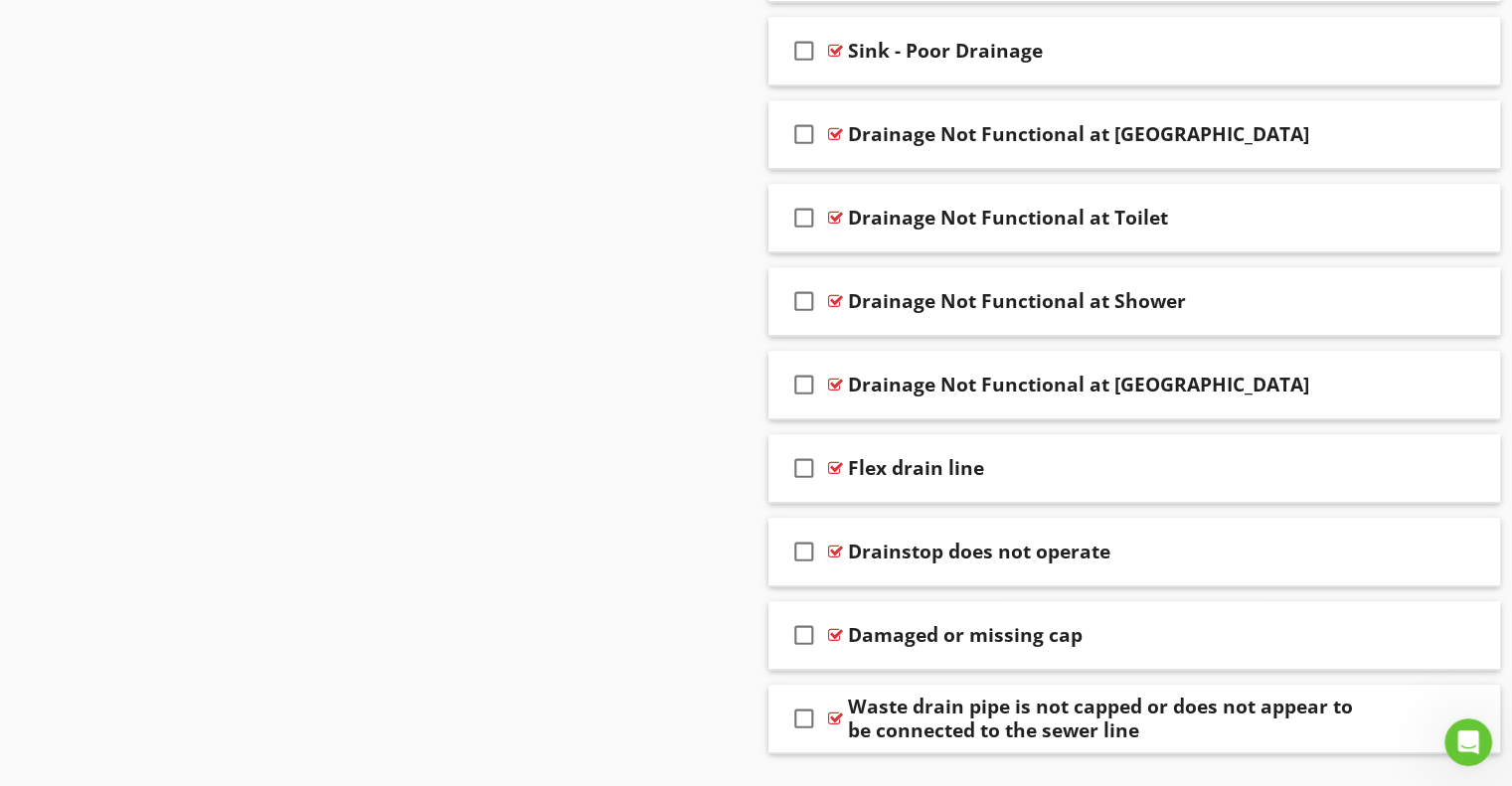 scroll, scrollTop: 1508, scrollLeft: 0, axis: vertical 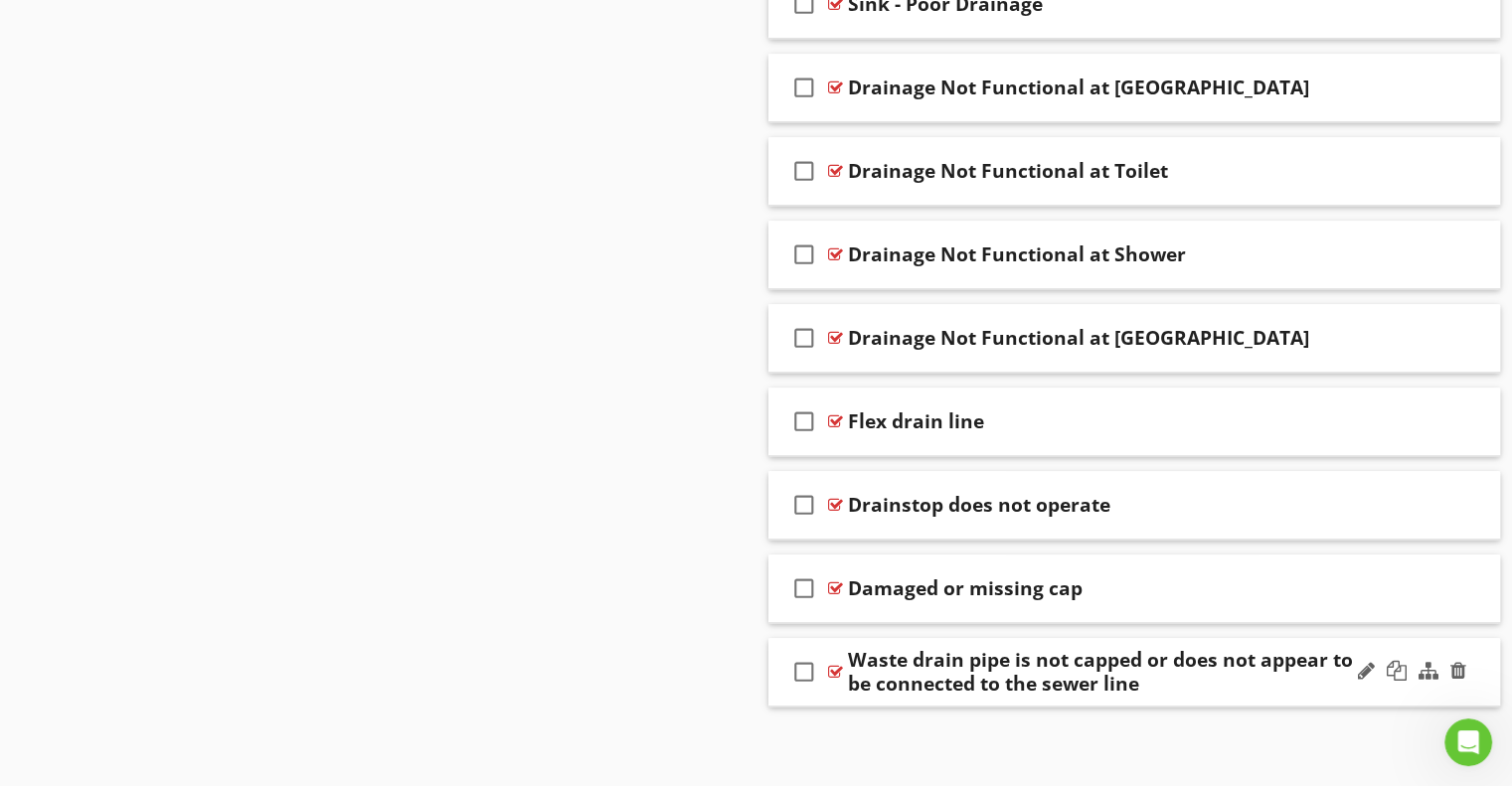 click on "Waste drain pipe is not capped or does not appear to be connected to the sewer line" at bounding box center [1107, 672] 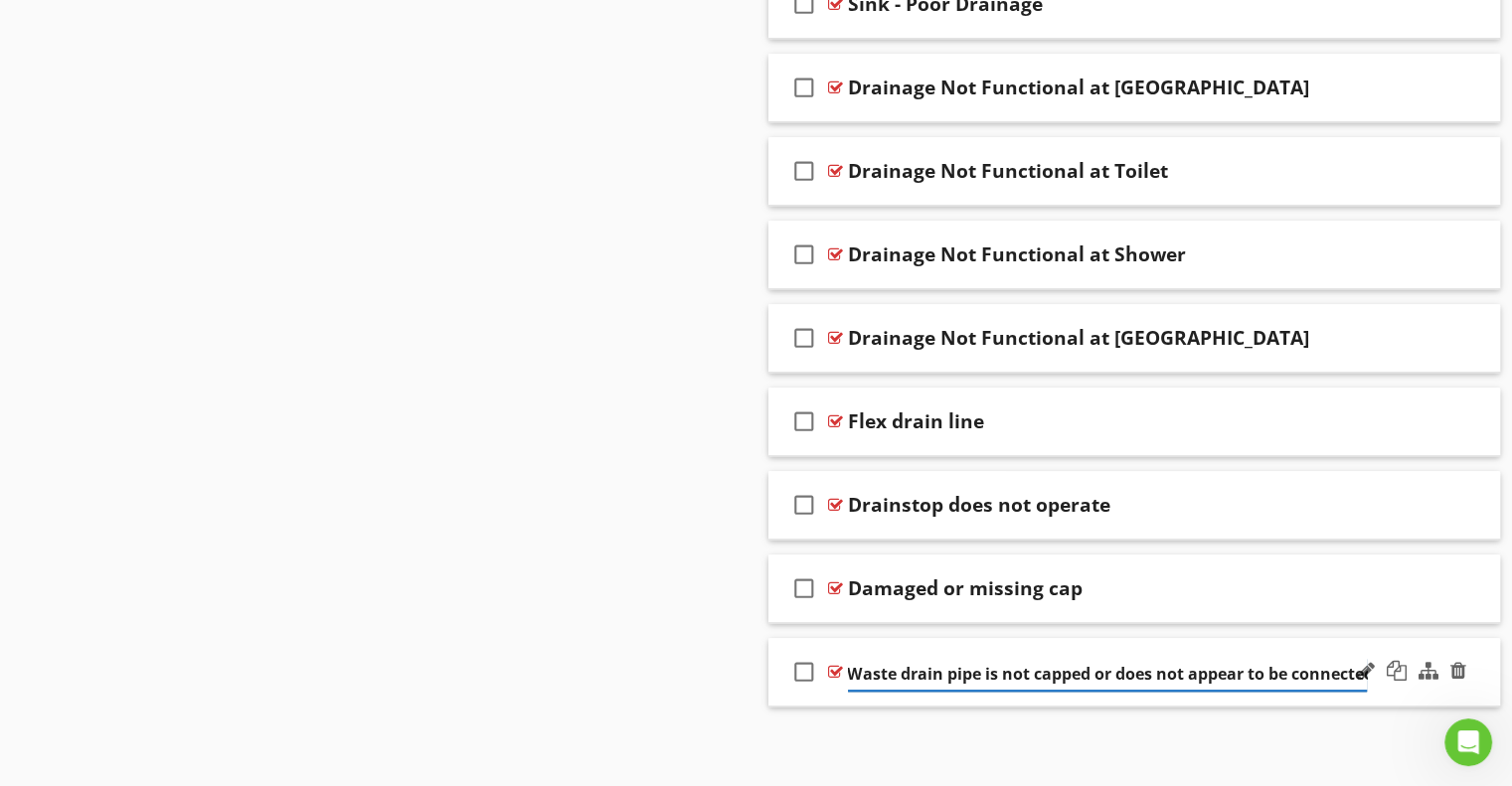 scroll, scrollTop: 0, scrollLeft: 147, axis: horizontal 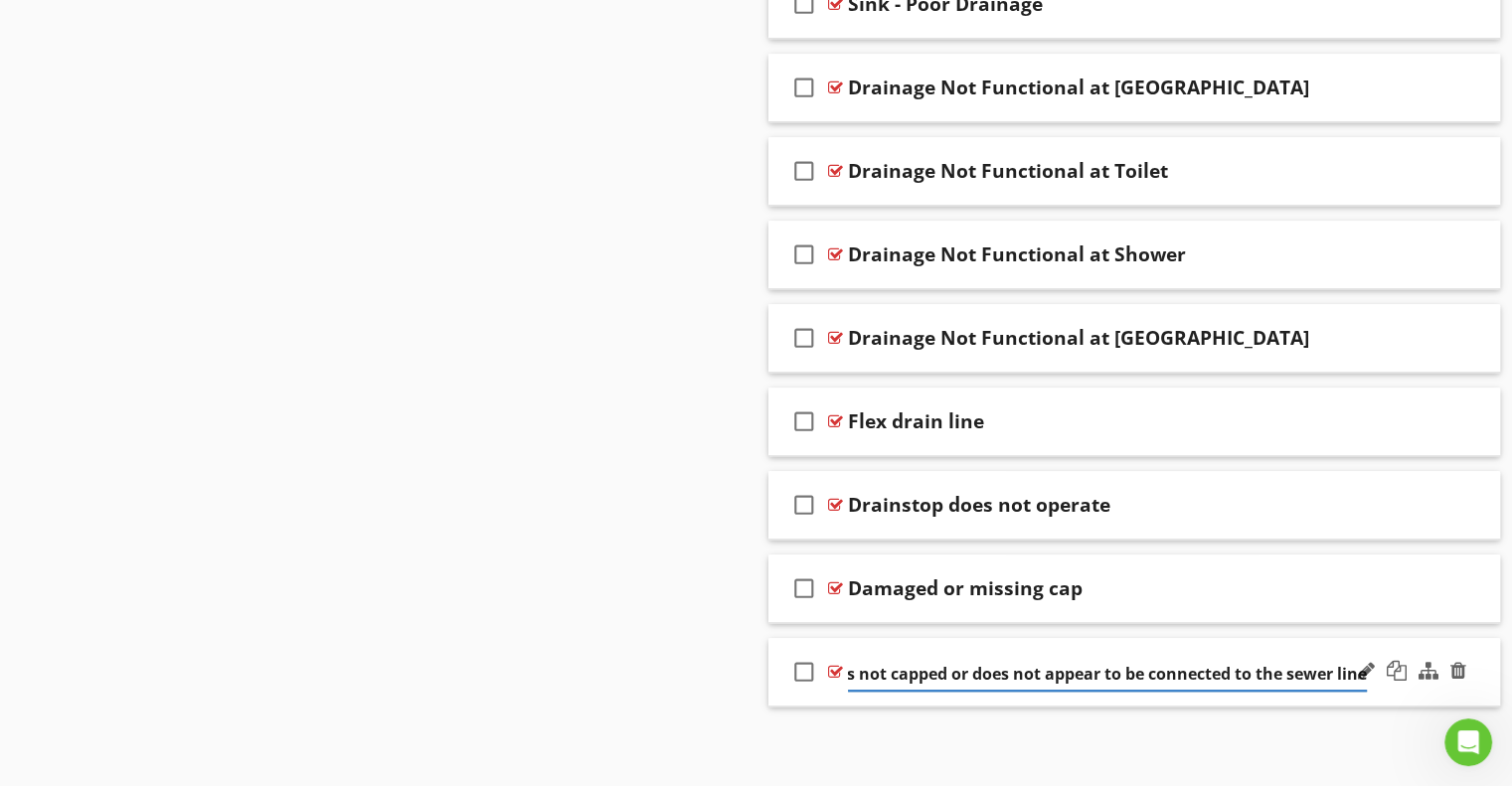 click on "check_box_outline_blank         Waste drain pipe is not capped or does not appear to be connected to the sewer line" at bounding box center [1134, 672] 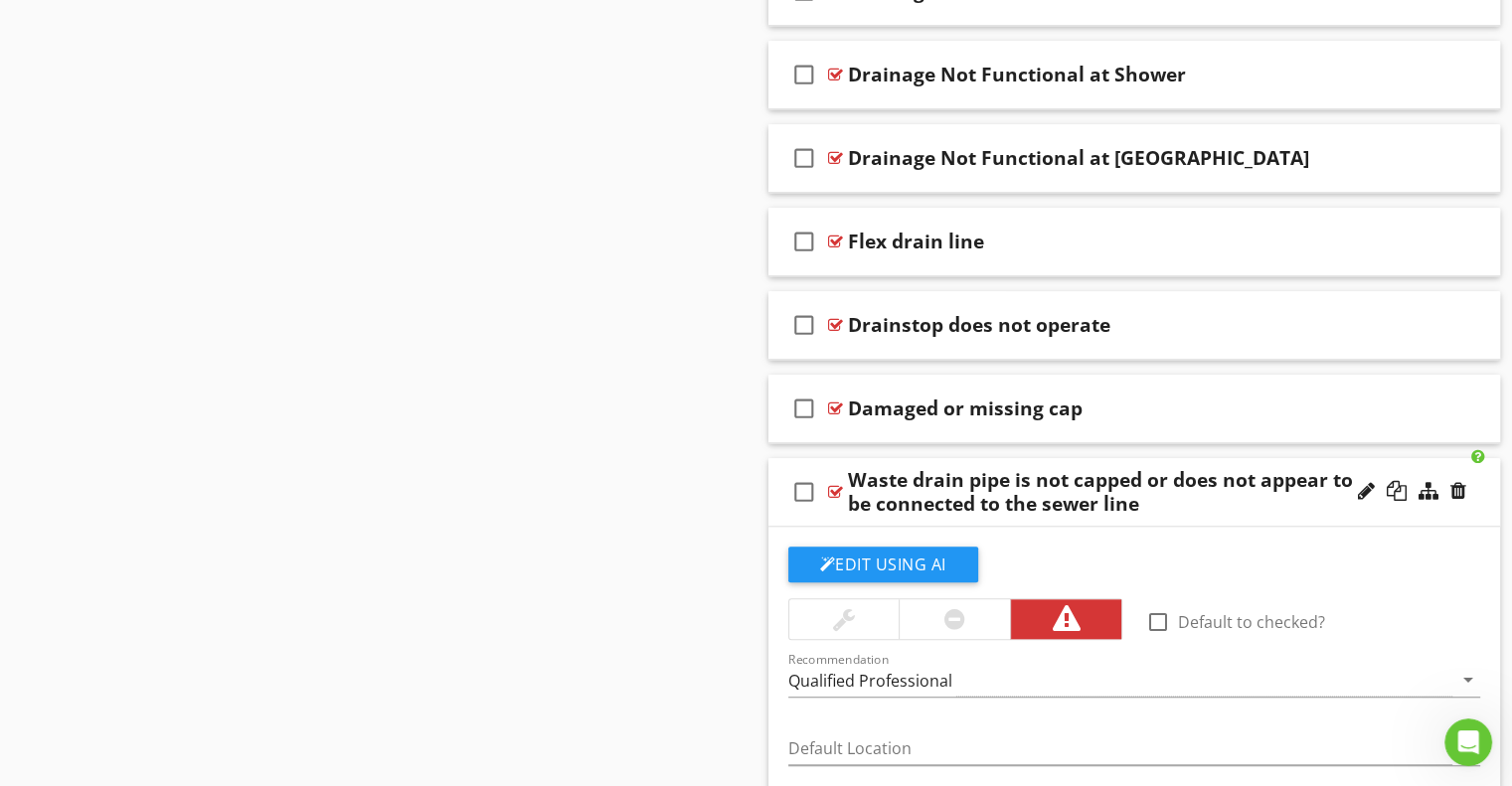 scroll, scrollTop: 2005, scrollLeft: 0, axis: vertical 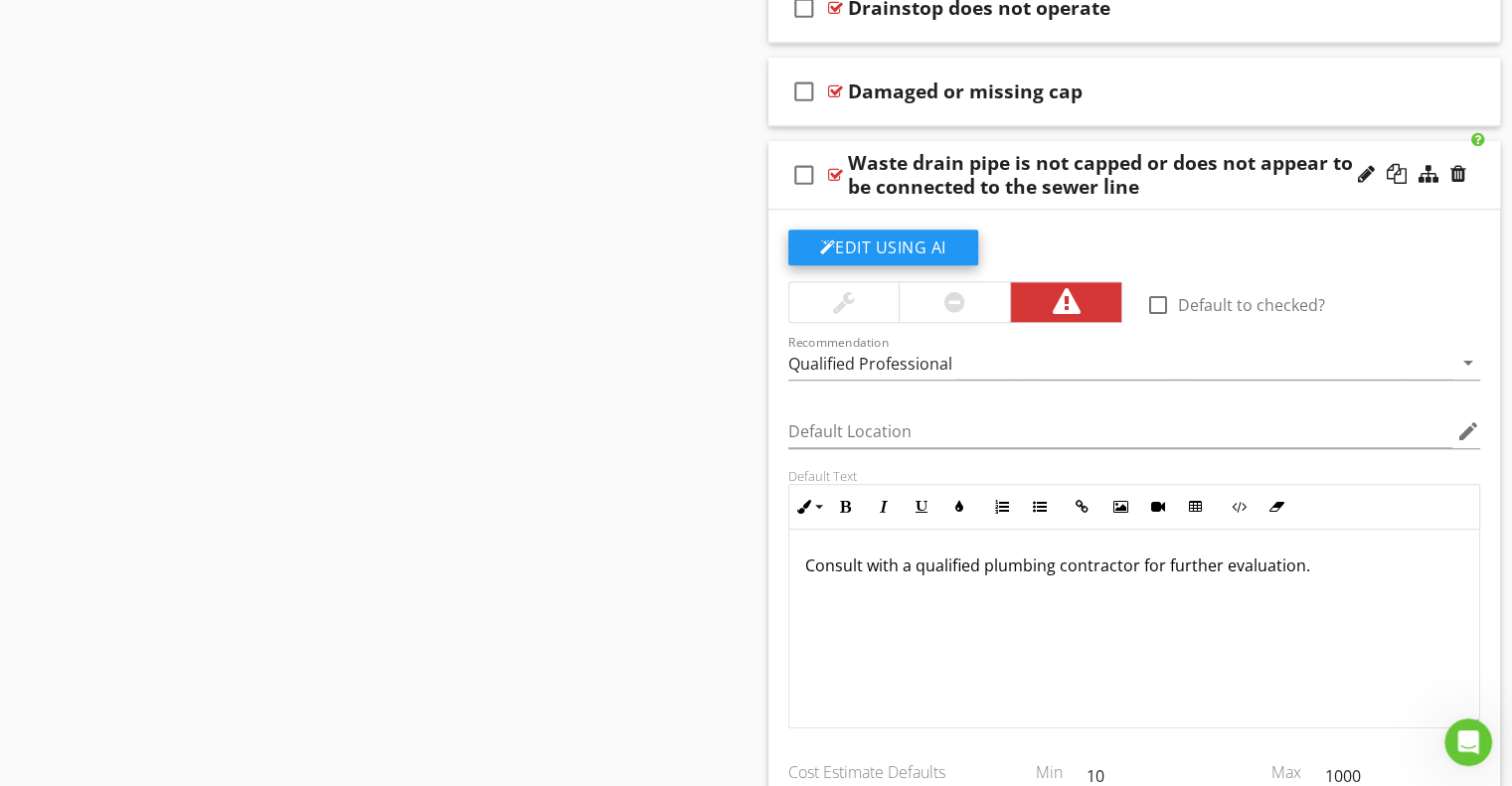 click on "Edit Using AI" at bounding box center [883, 247] 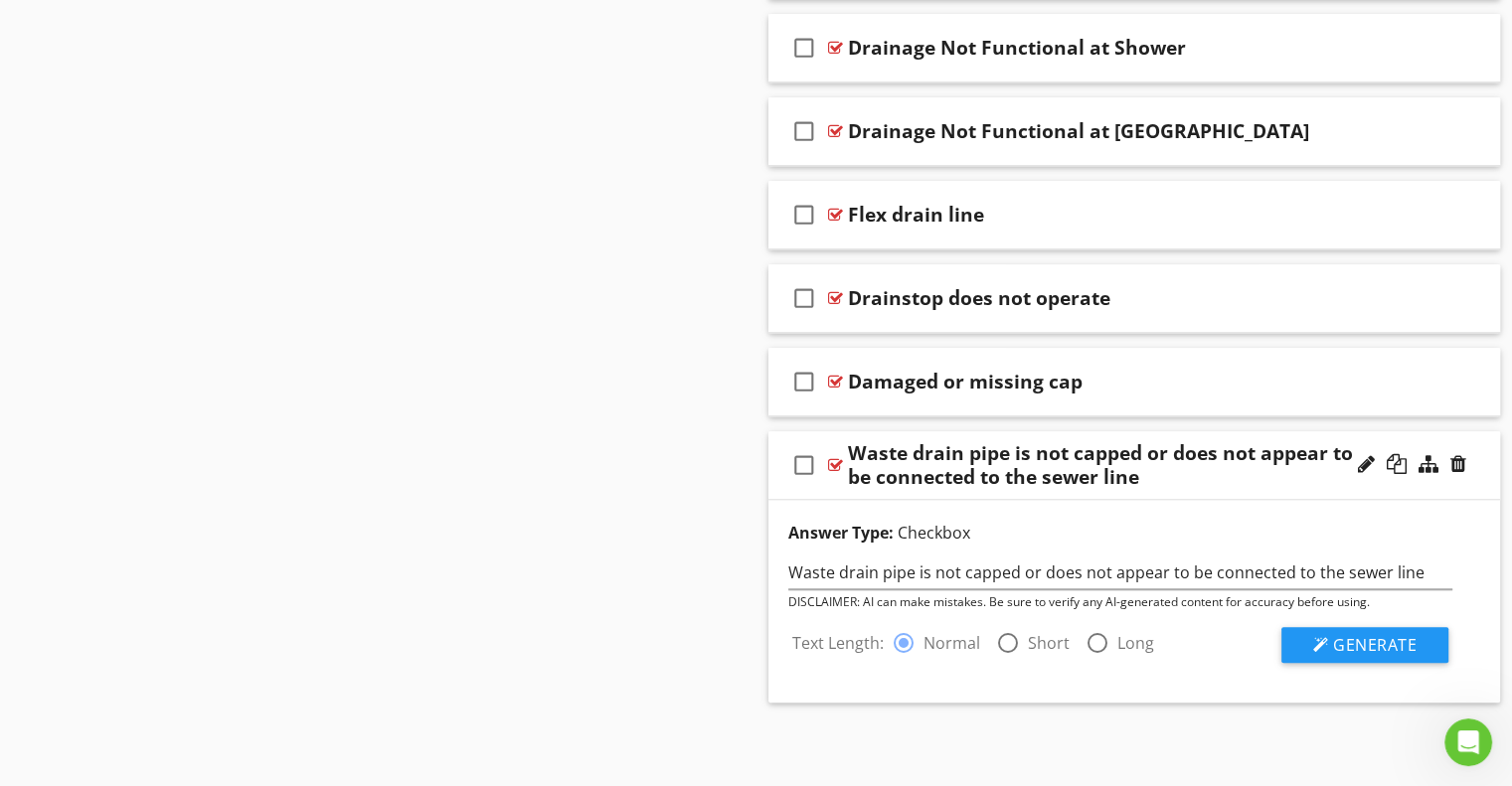 scroll, scrollTop: 1711, scrollLeft: 0, axis: vertical 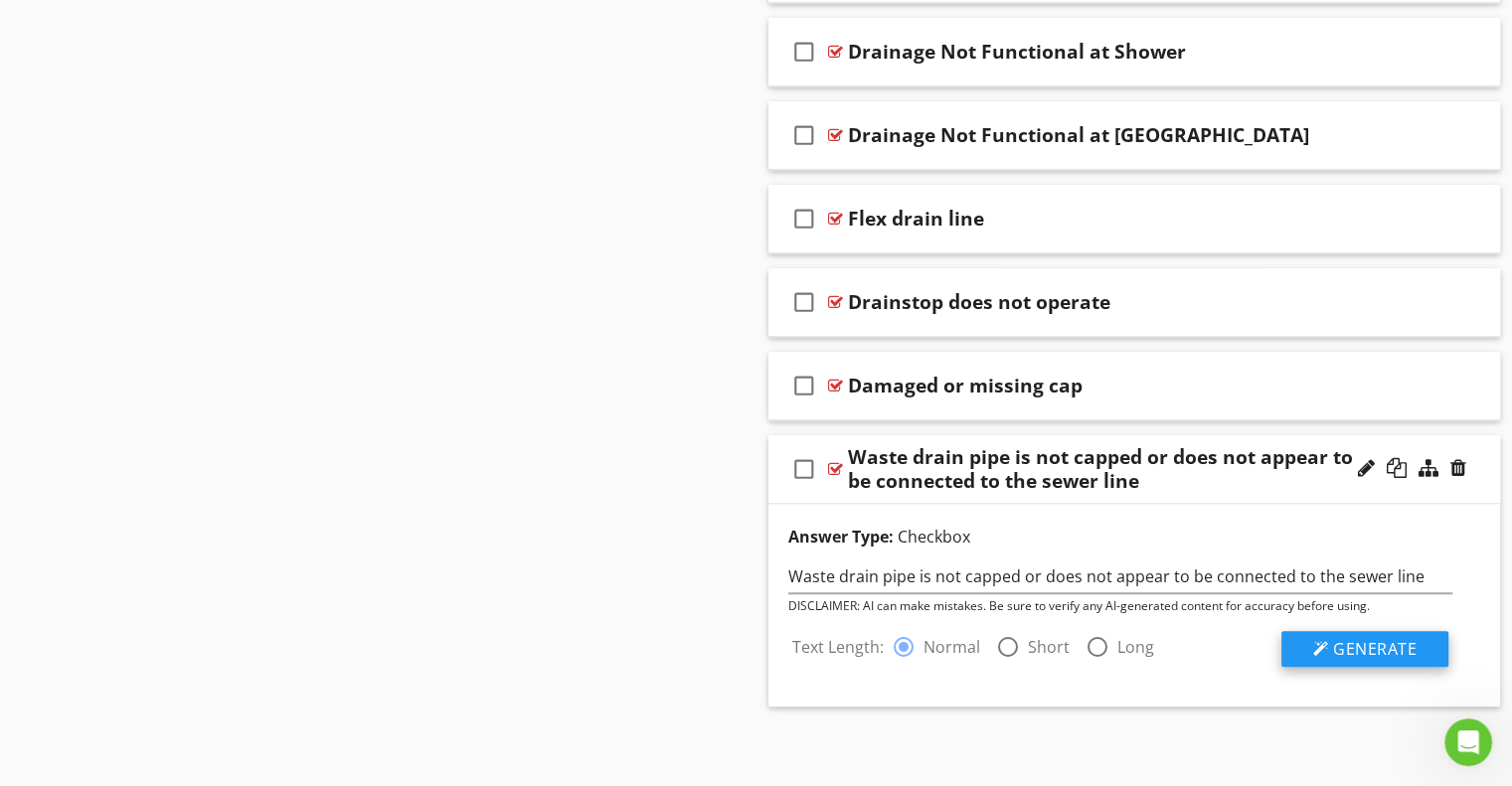 click on "Generate" at bounding box center (1365, 649) 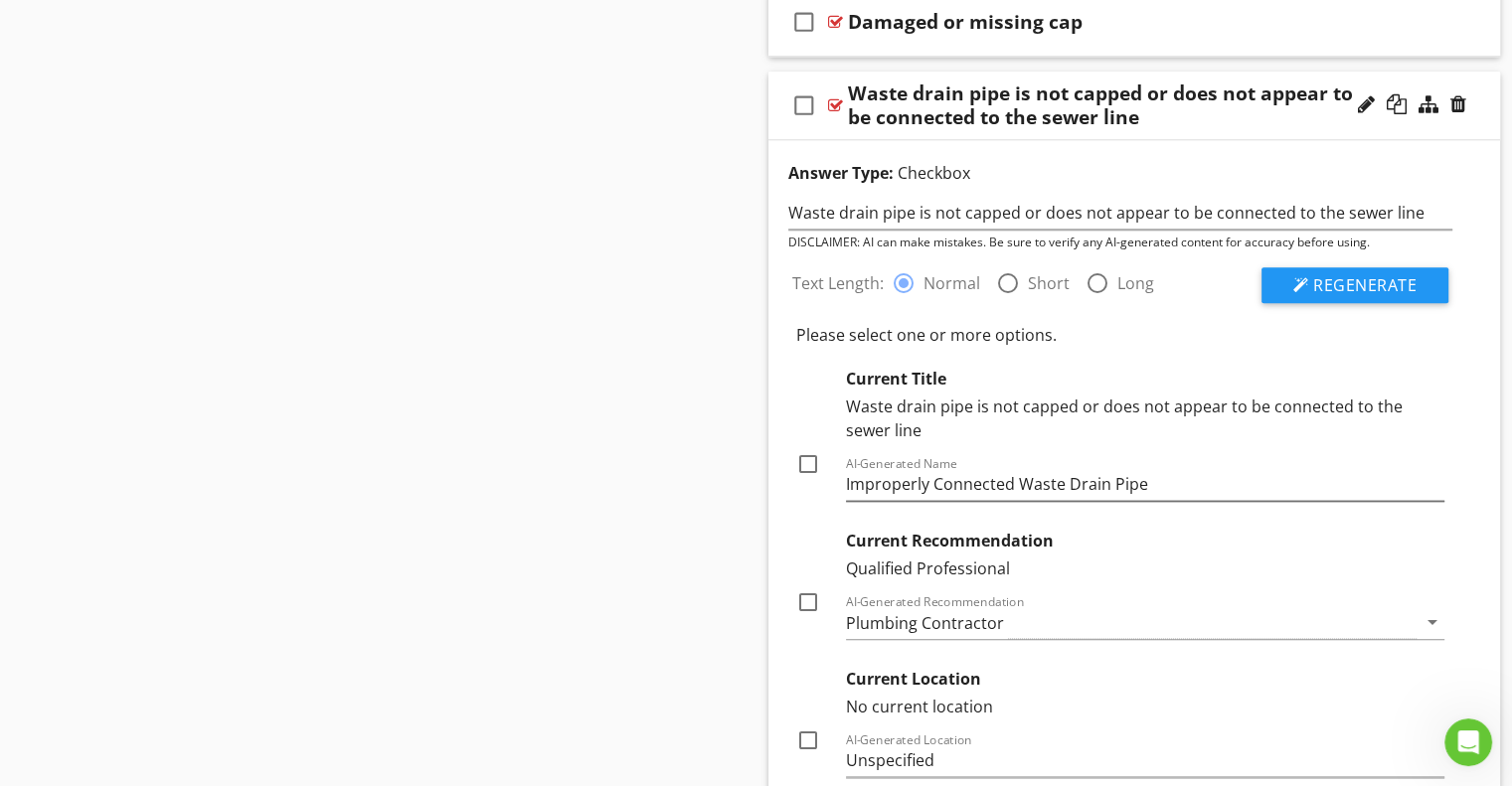 scroll, scrollTop: 2208, scrollLeft: 0, axis: vertical 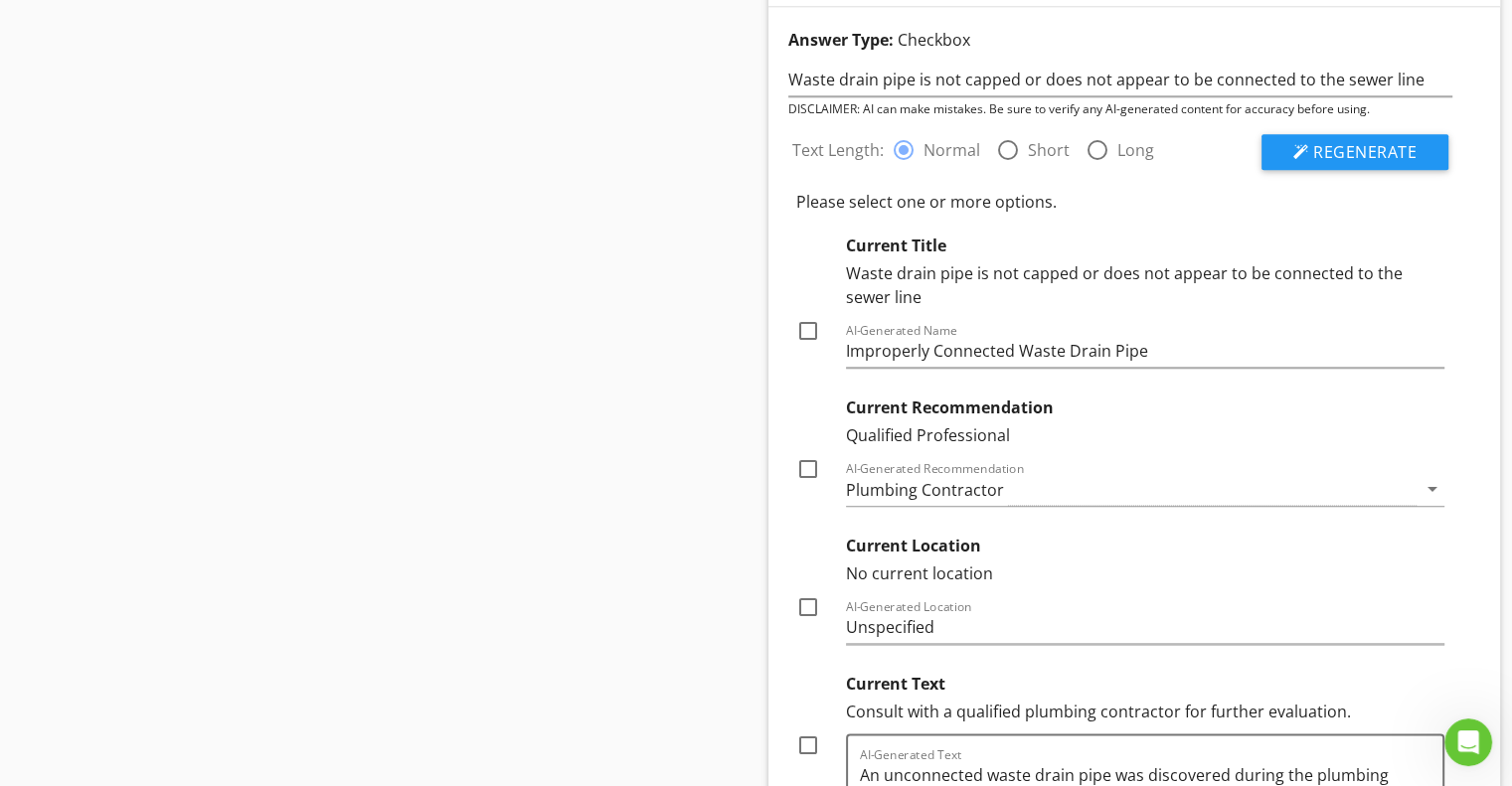 click at bounding box center [808, 331] 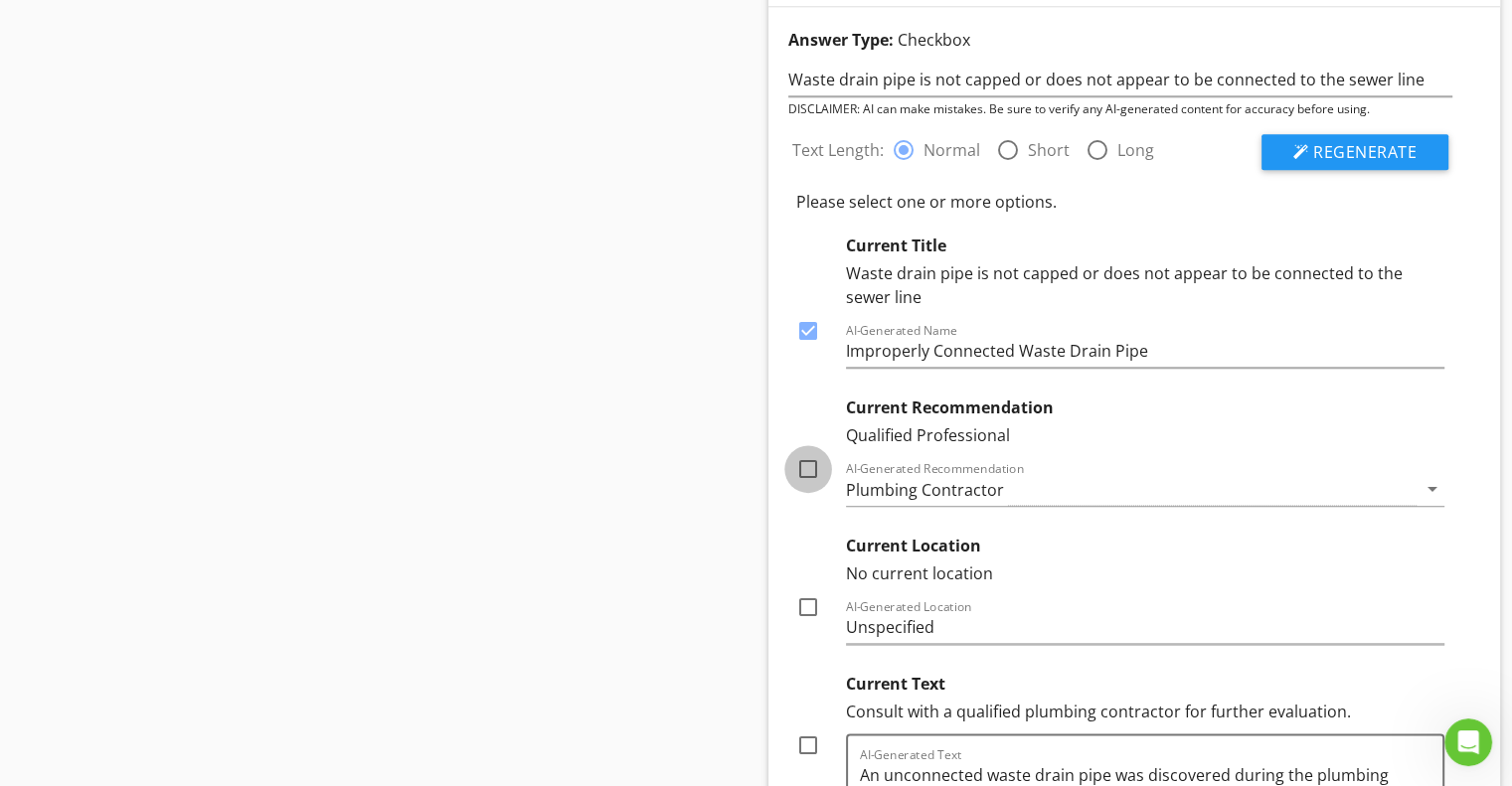 click at bounding box center [808, 469] 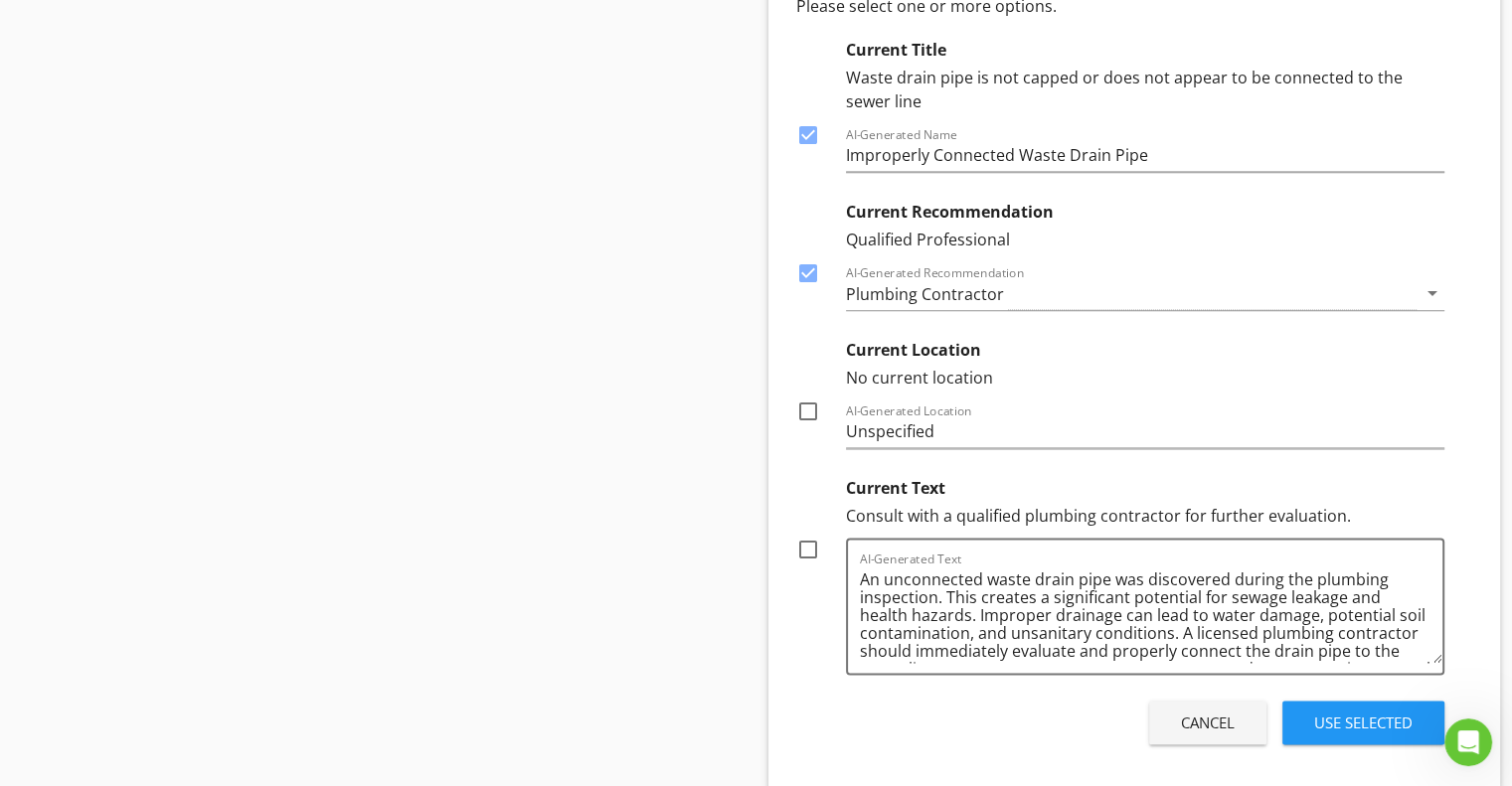 scroll, scrollTop: 2407, scrollLeft: 0, axis: vertical 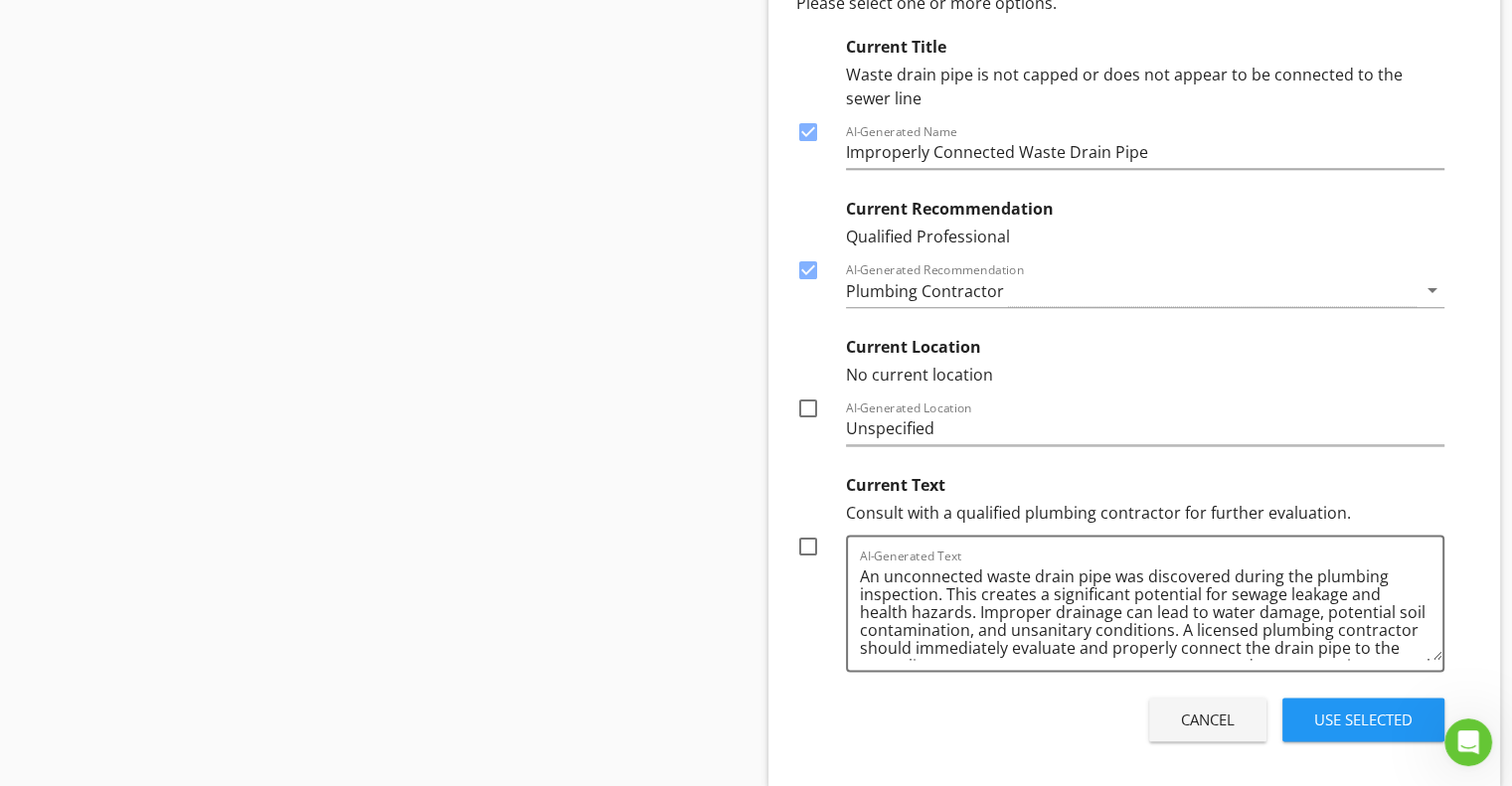 click on "Current Text      Consult with a qualified plumbing contractor for further evaluation.   check_box_outline_blank   AI-Generated Text An unconnected waste drain pipe was discovered during the plumbing inspection. This creates a significant potential for sewage leakage and health hazards. Improper drainage can lead to water damage, potential soil contamination, and unsanitary conditions. A licensed plumbing contractor should immediately evaluate and properly connect the drain pipe to the sewer line to ensure proper waste management and prevent environmental and structural risks." at bounding box center (1120, 568) 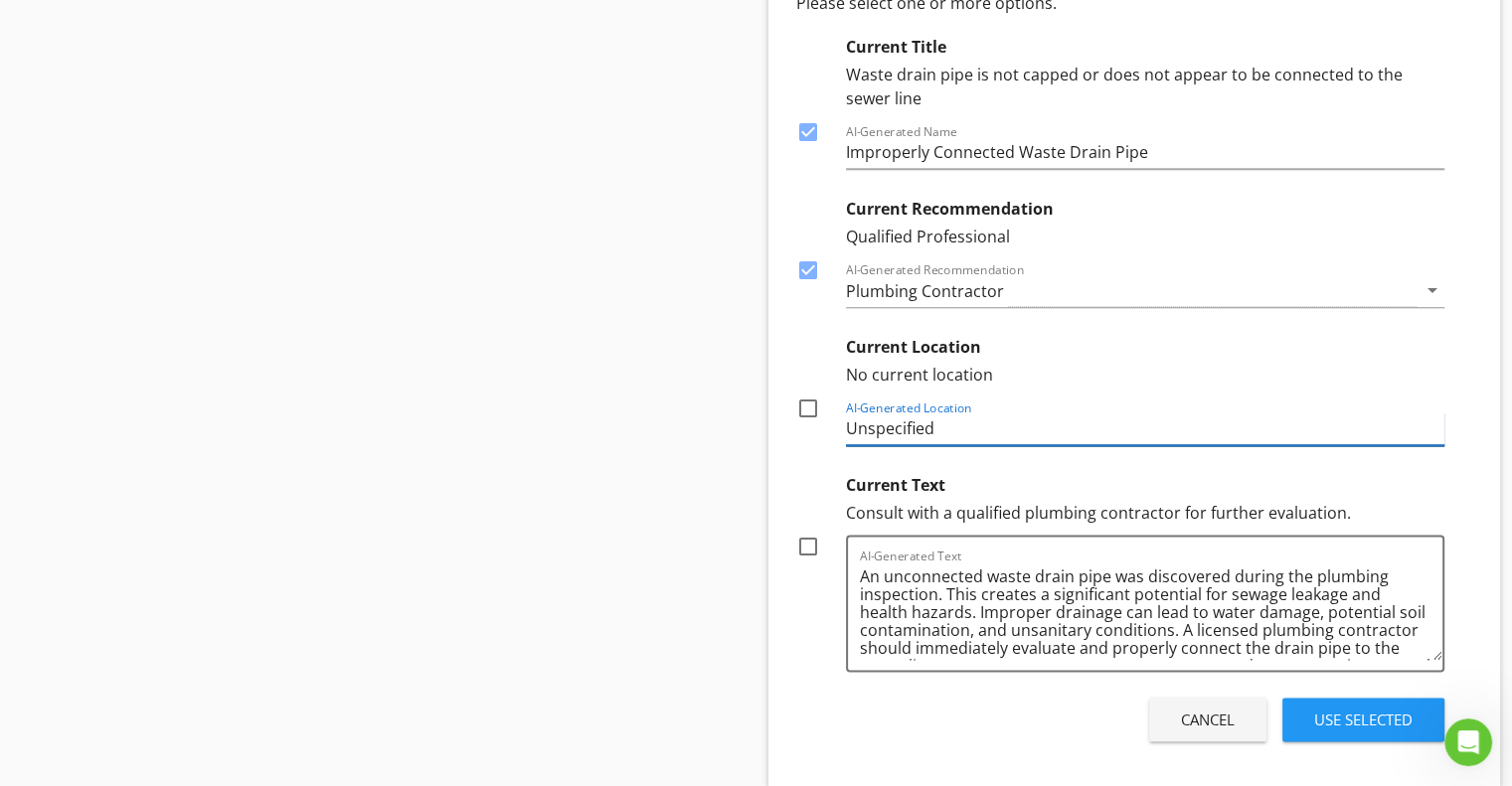 click on "Unspecified" at bounding box center (1145, 428) 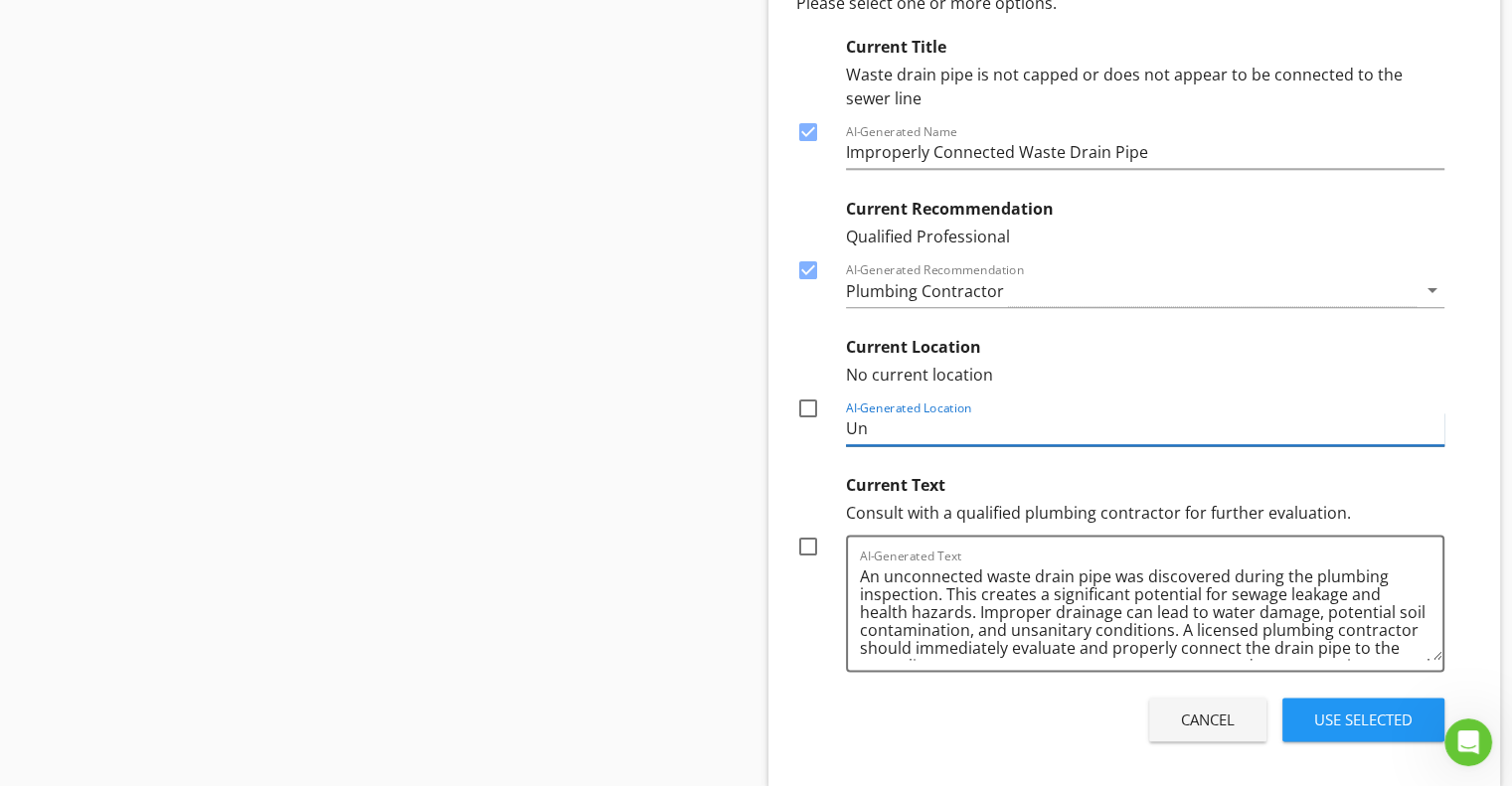 type on "U" 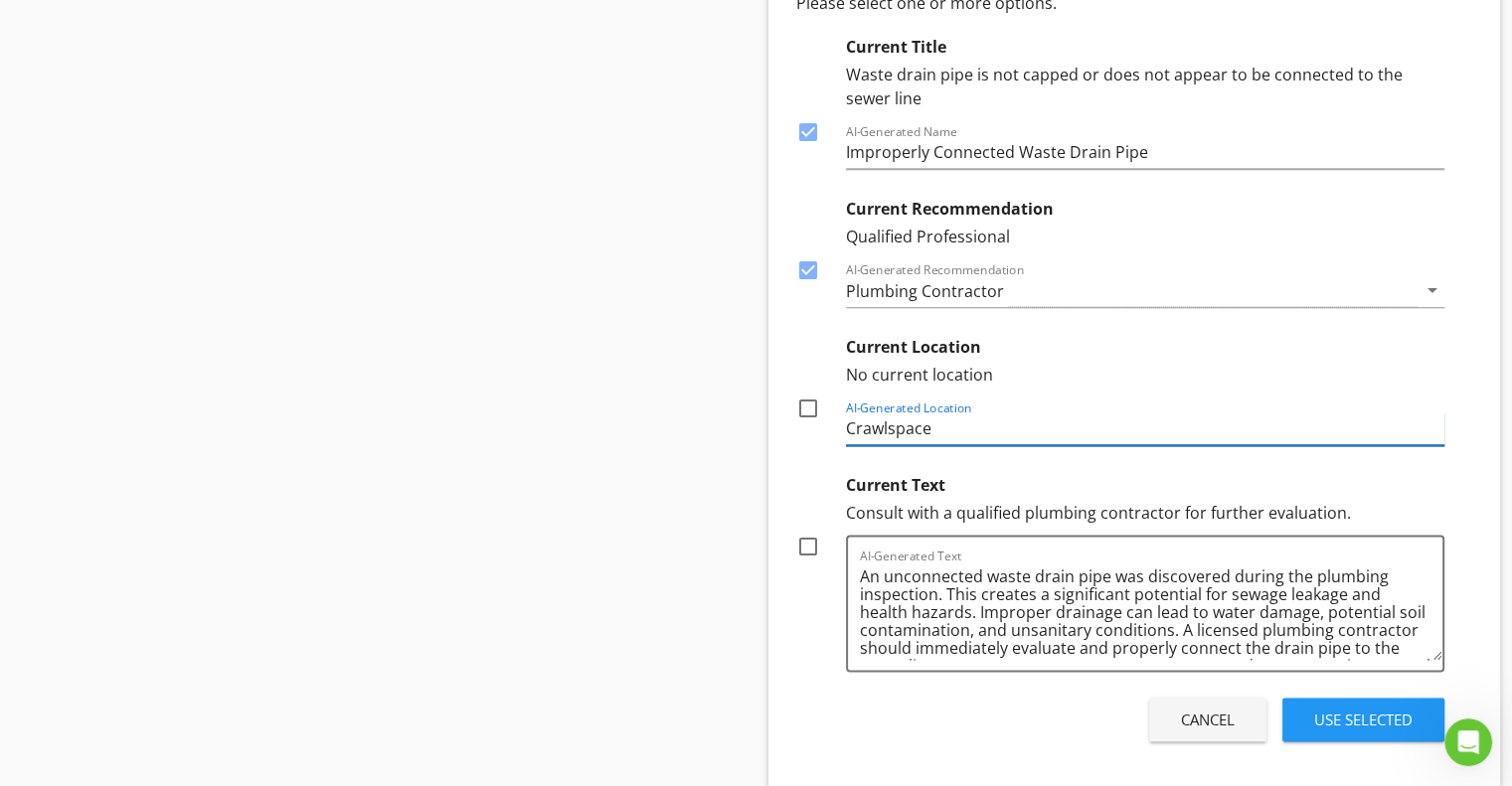 type on "Crawlspace" 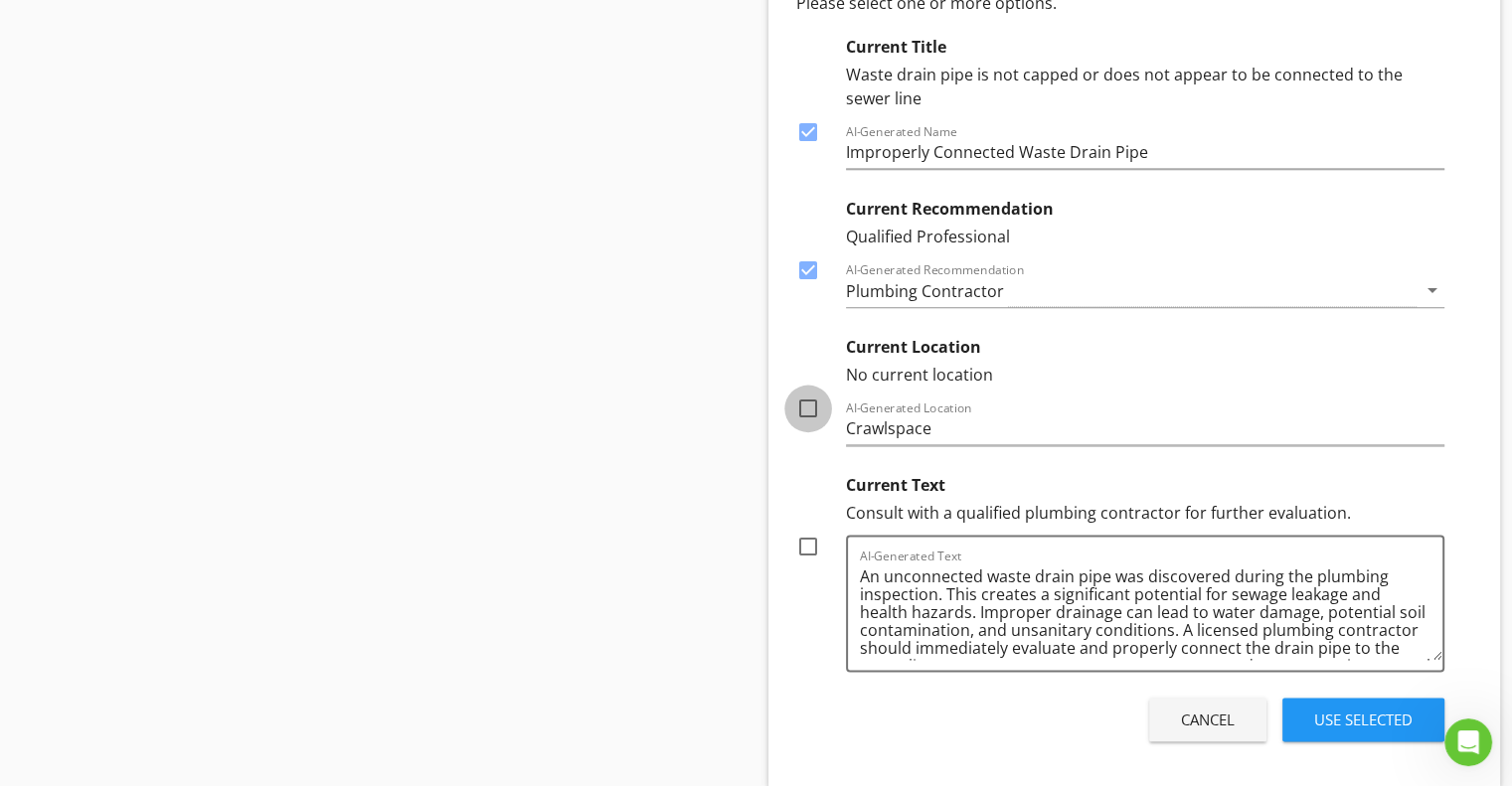 click at bounding box center [808, 408] 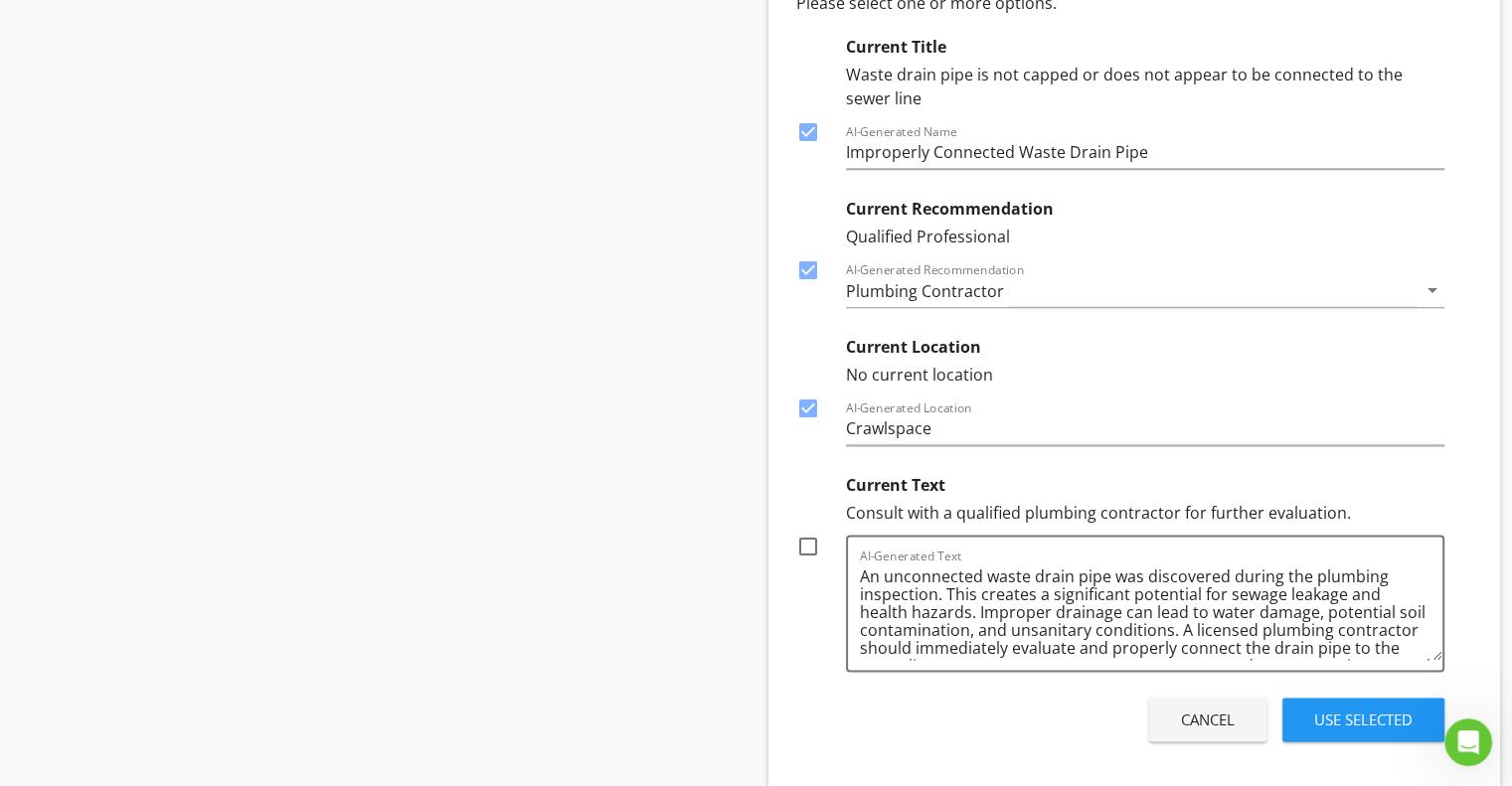 click at bounding box center (808, 547) 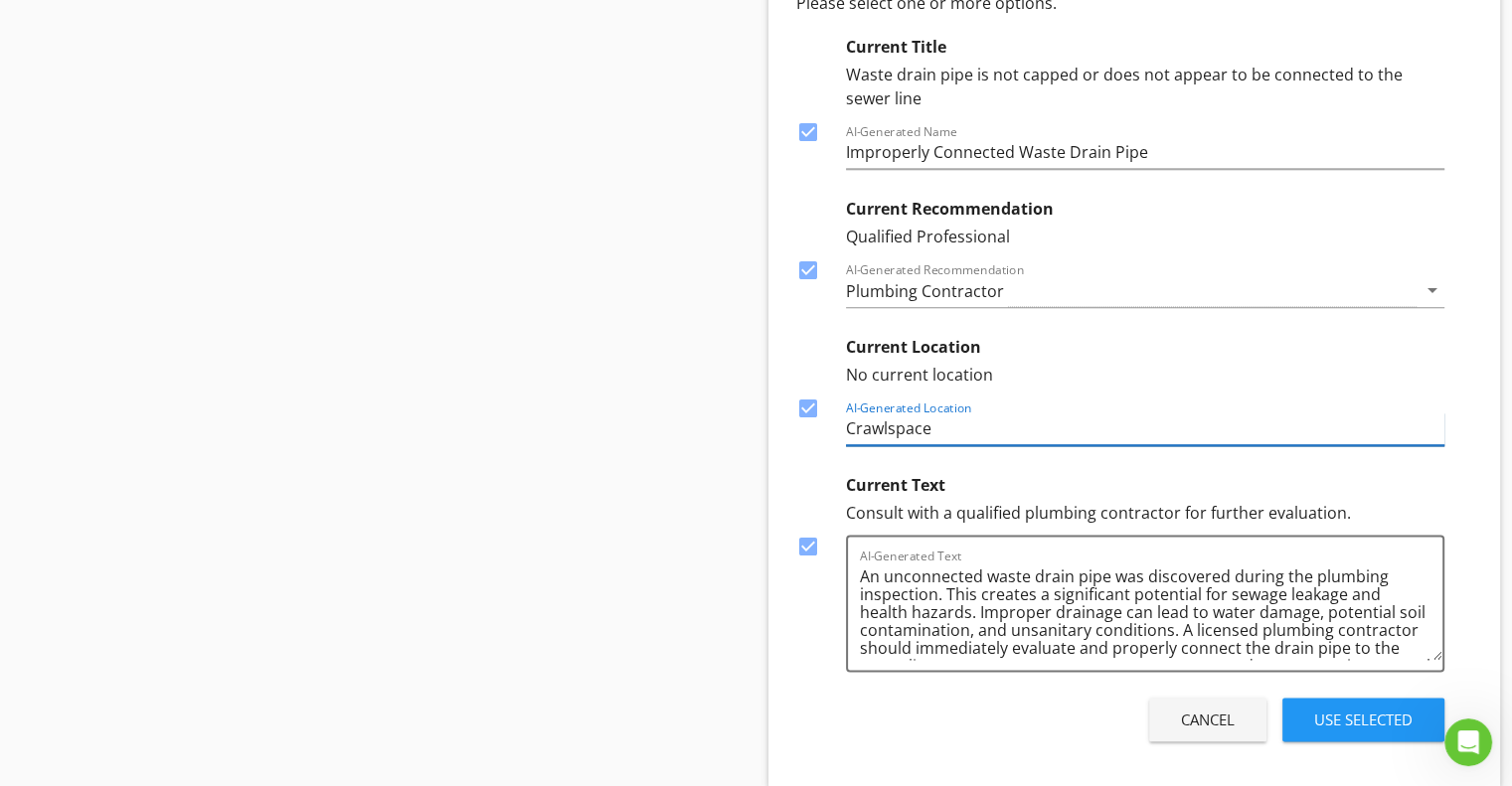 drag, startPoint x: 934, startPoint y: 421, endPoint x: 816, endPoint y: 418, distance: 118.03813 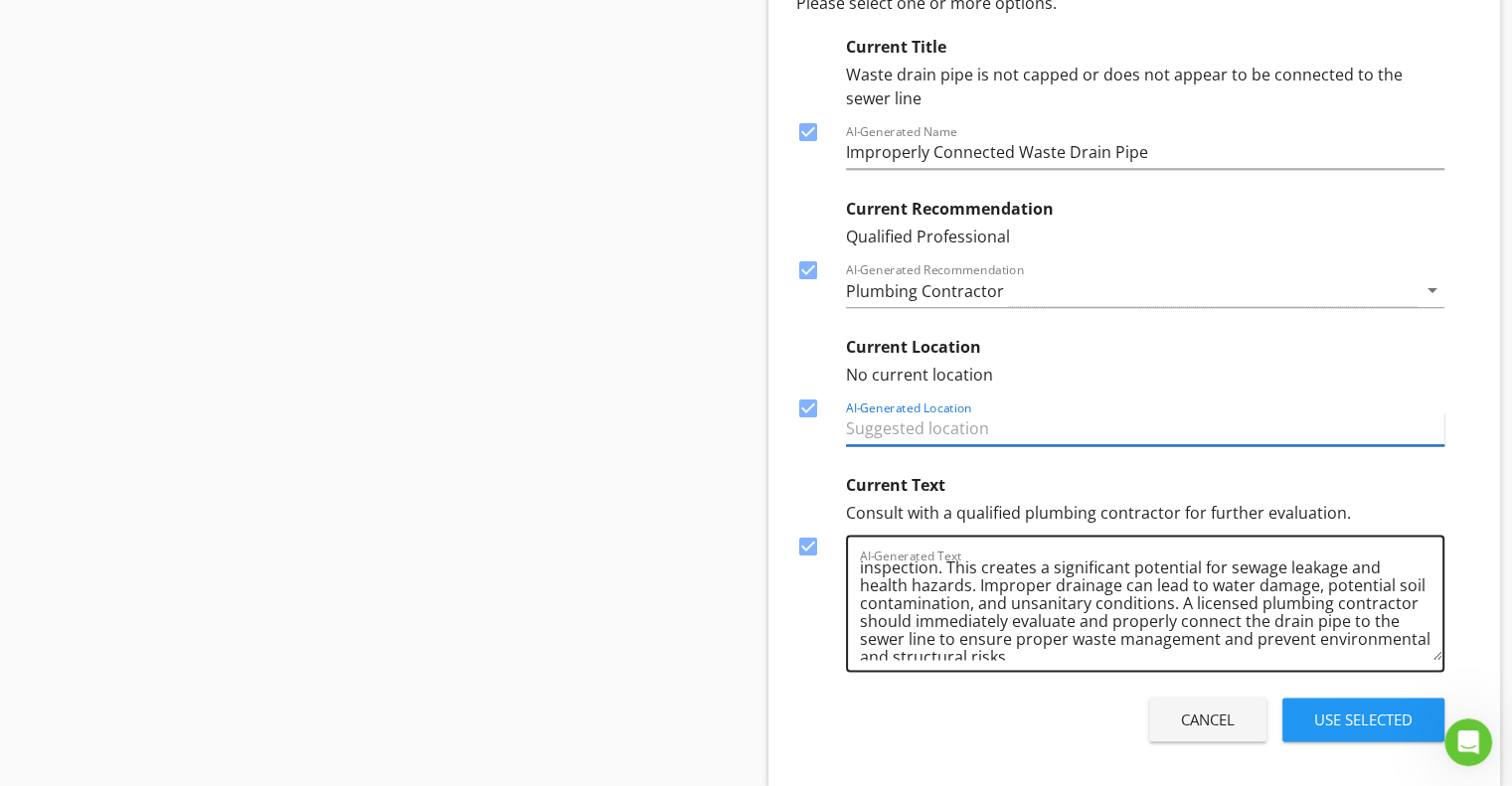 scroll, scrollTop: 40, scrollLeft: 0, axis: vertical 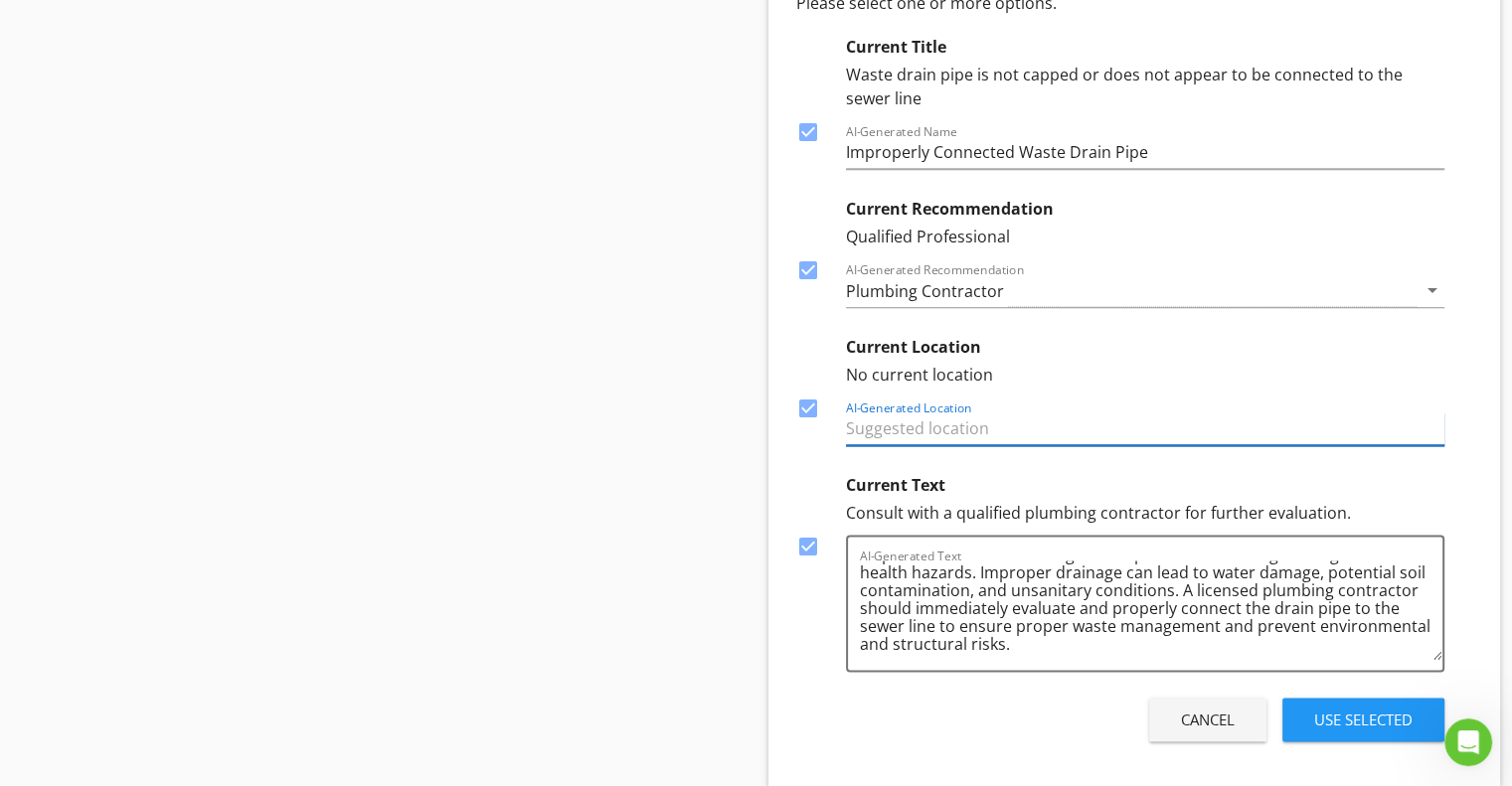 type 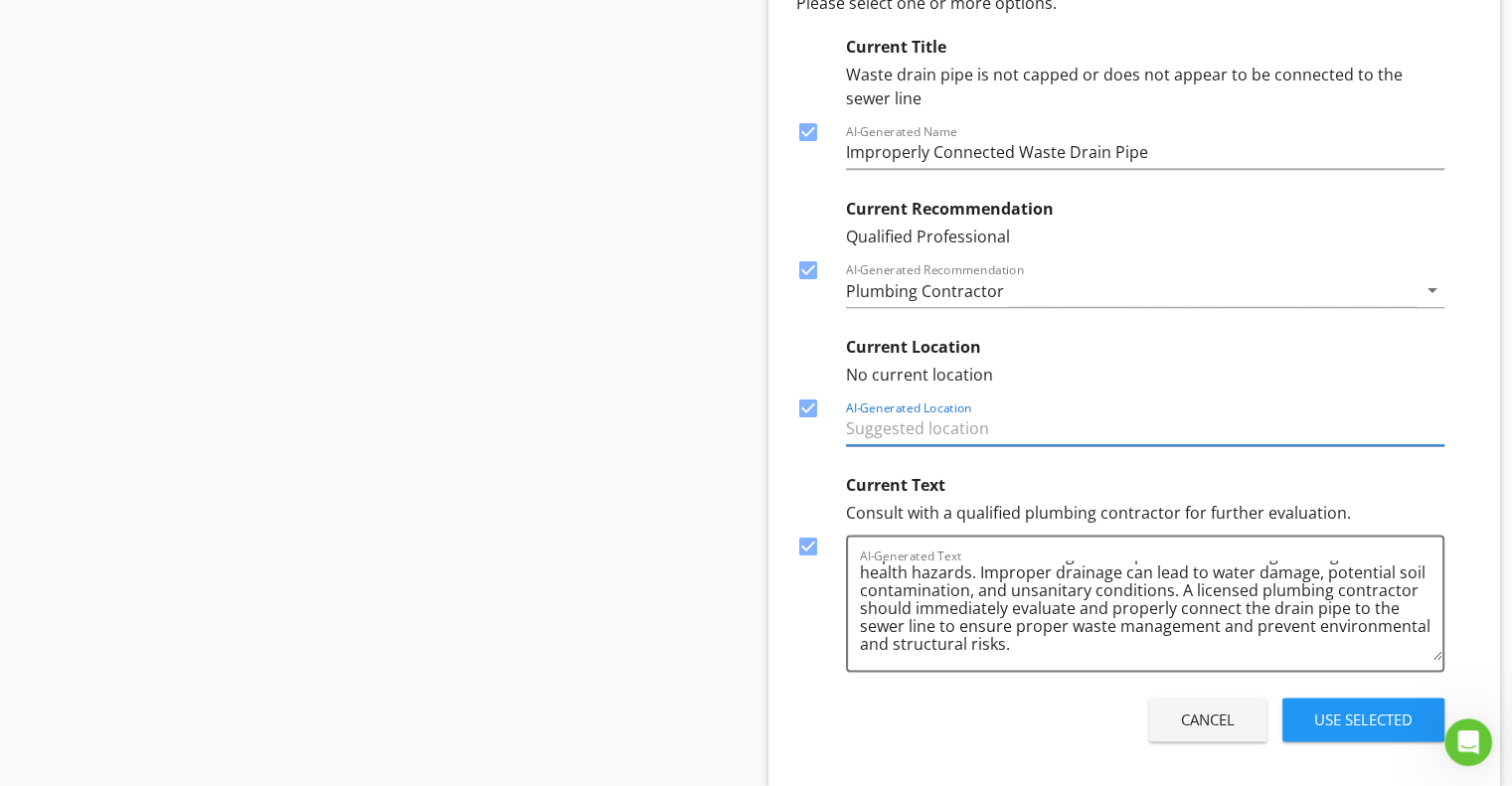 click on "Use Selected" at bounding box center (1363, 719) 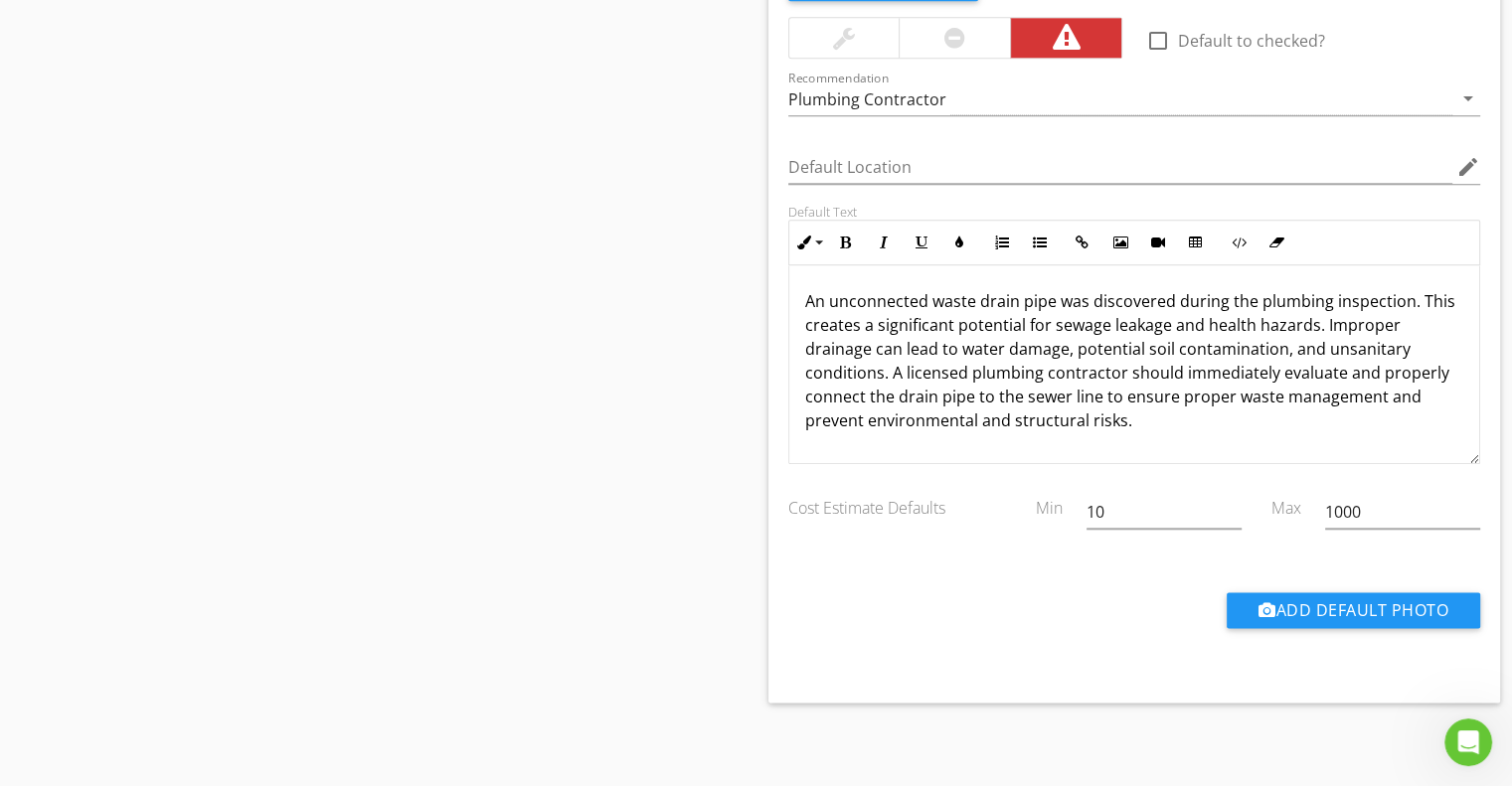 scroll, scrollTop: 2023, scrollLeft: 0, axis: vertical 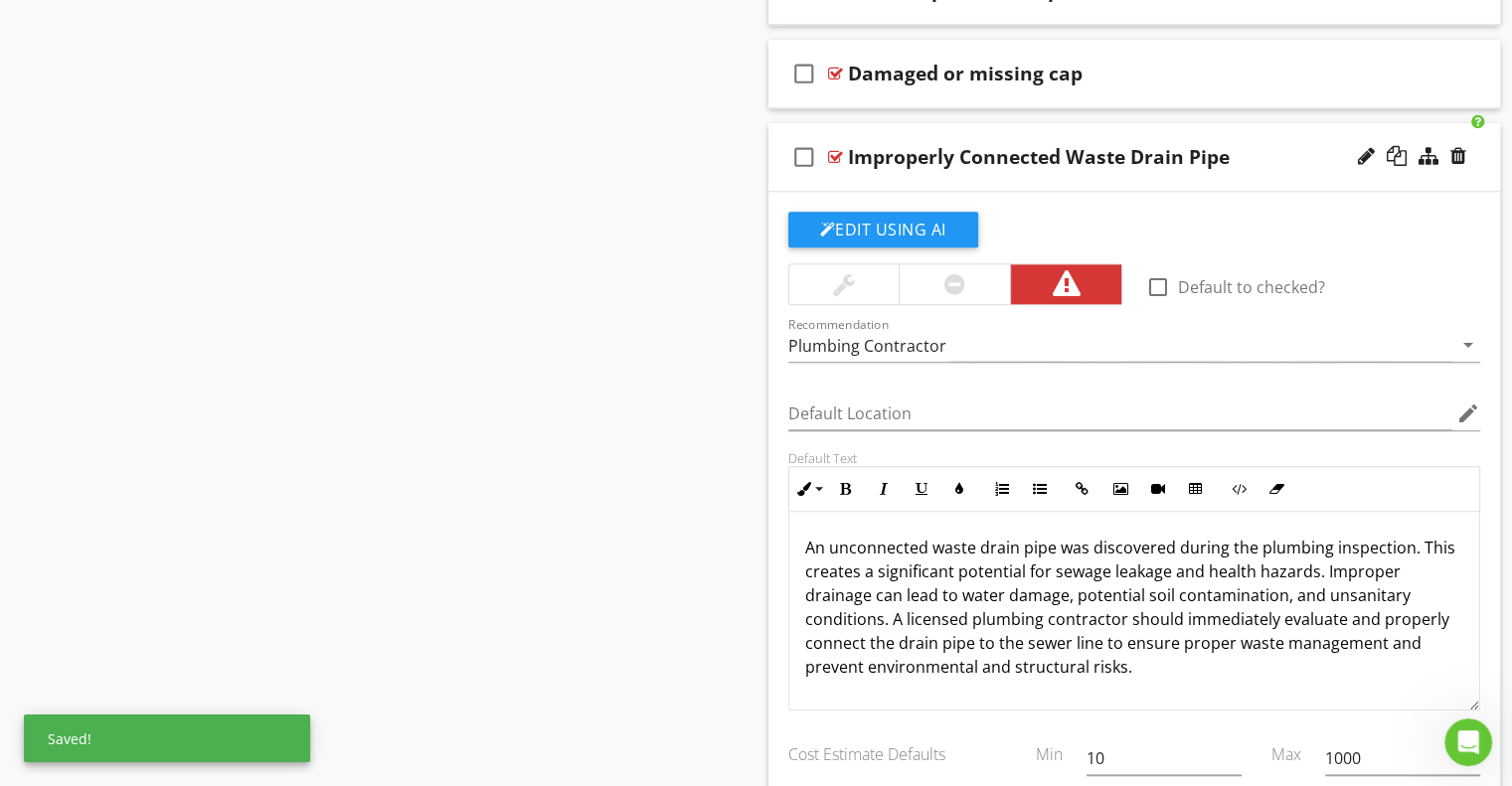 click on "check_box_outline_blank
Improperly Connected Waste Drain Pipe" at bounding box center (1134, 157) 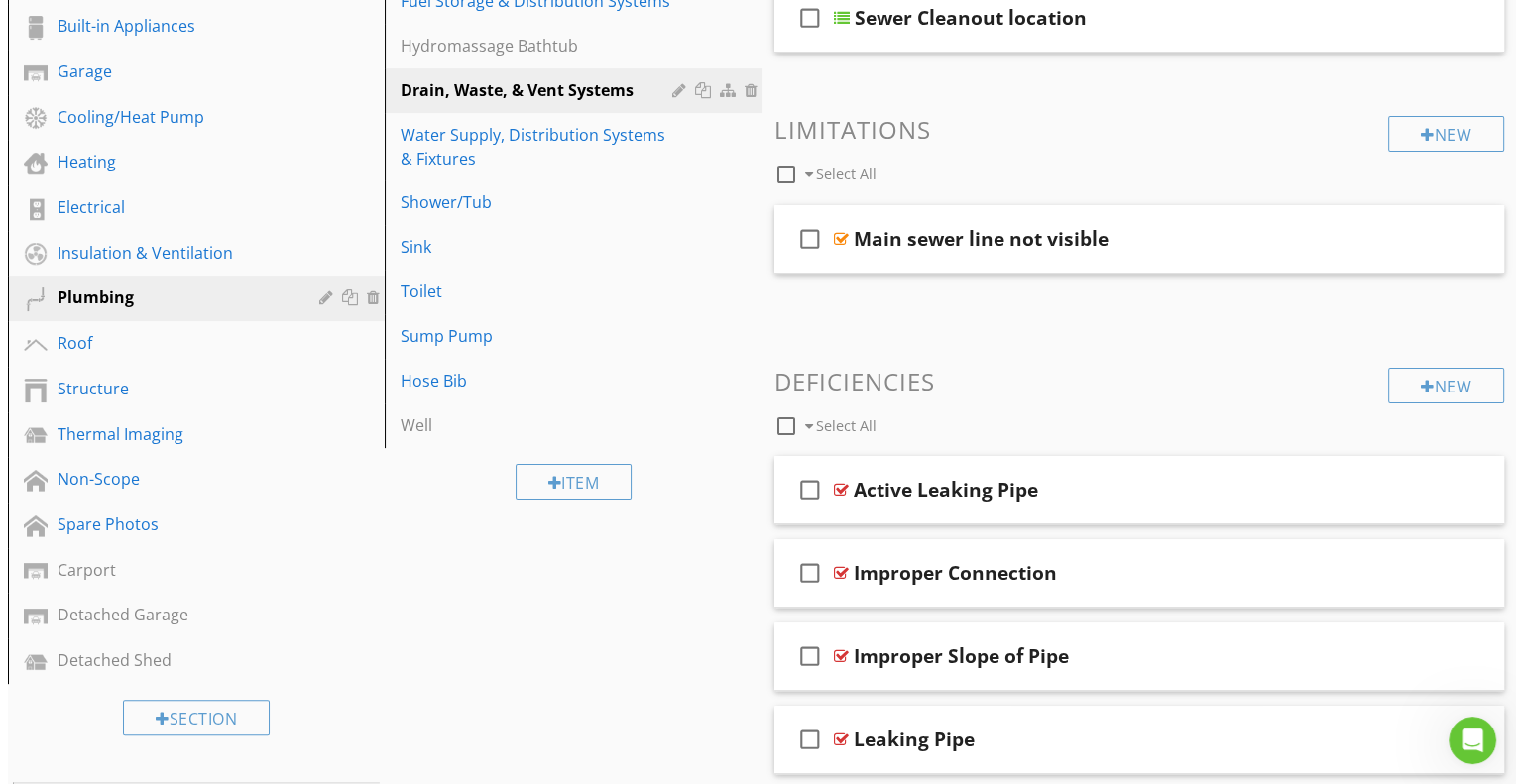 scroll, scrollTop: 315, scrollLeft: 0, axis: vertical 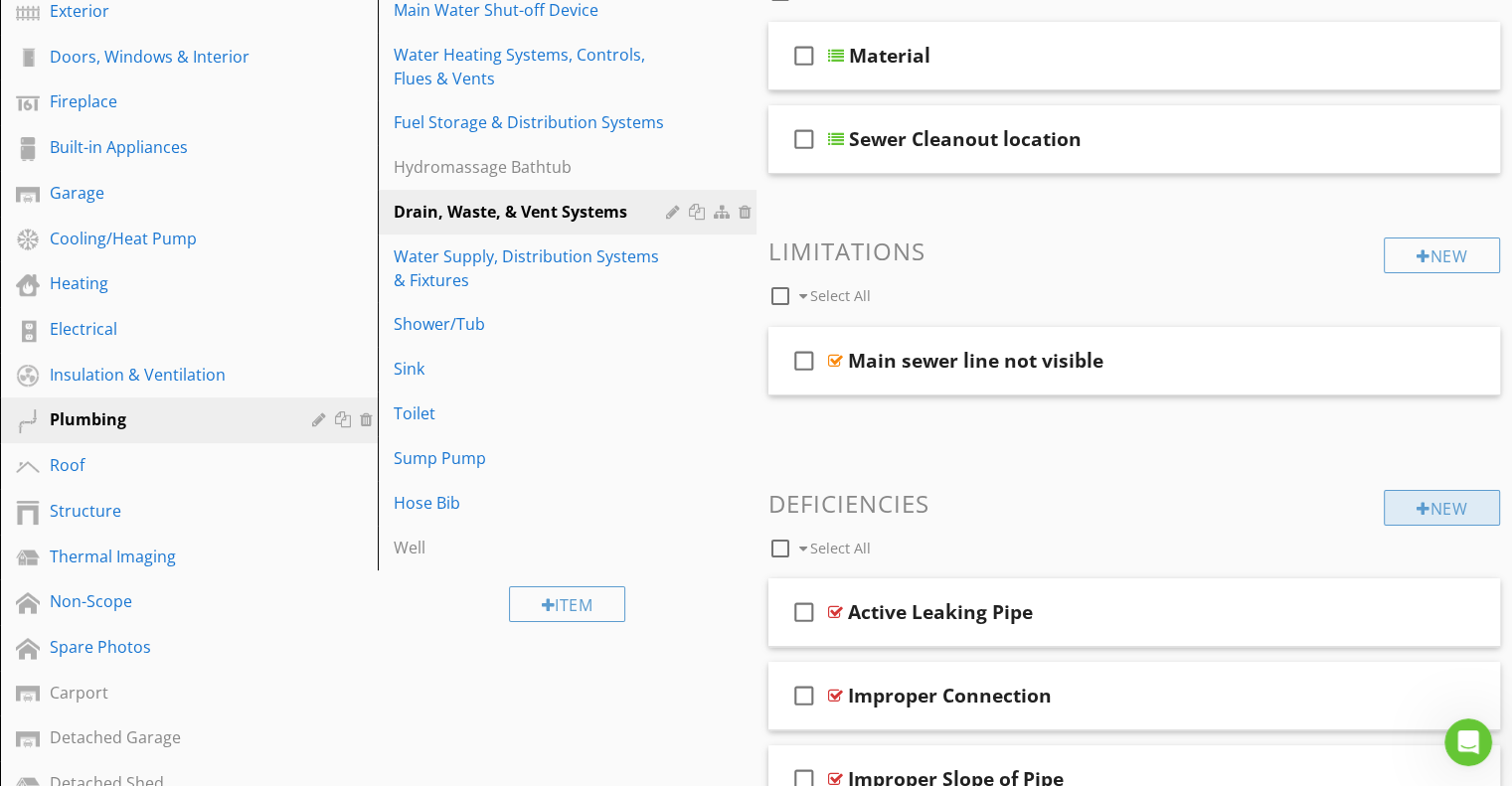 click on "New" at bounding box center [1441, 508] 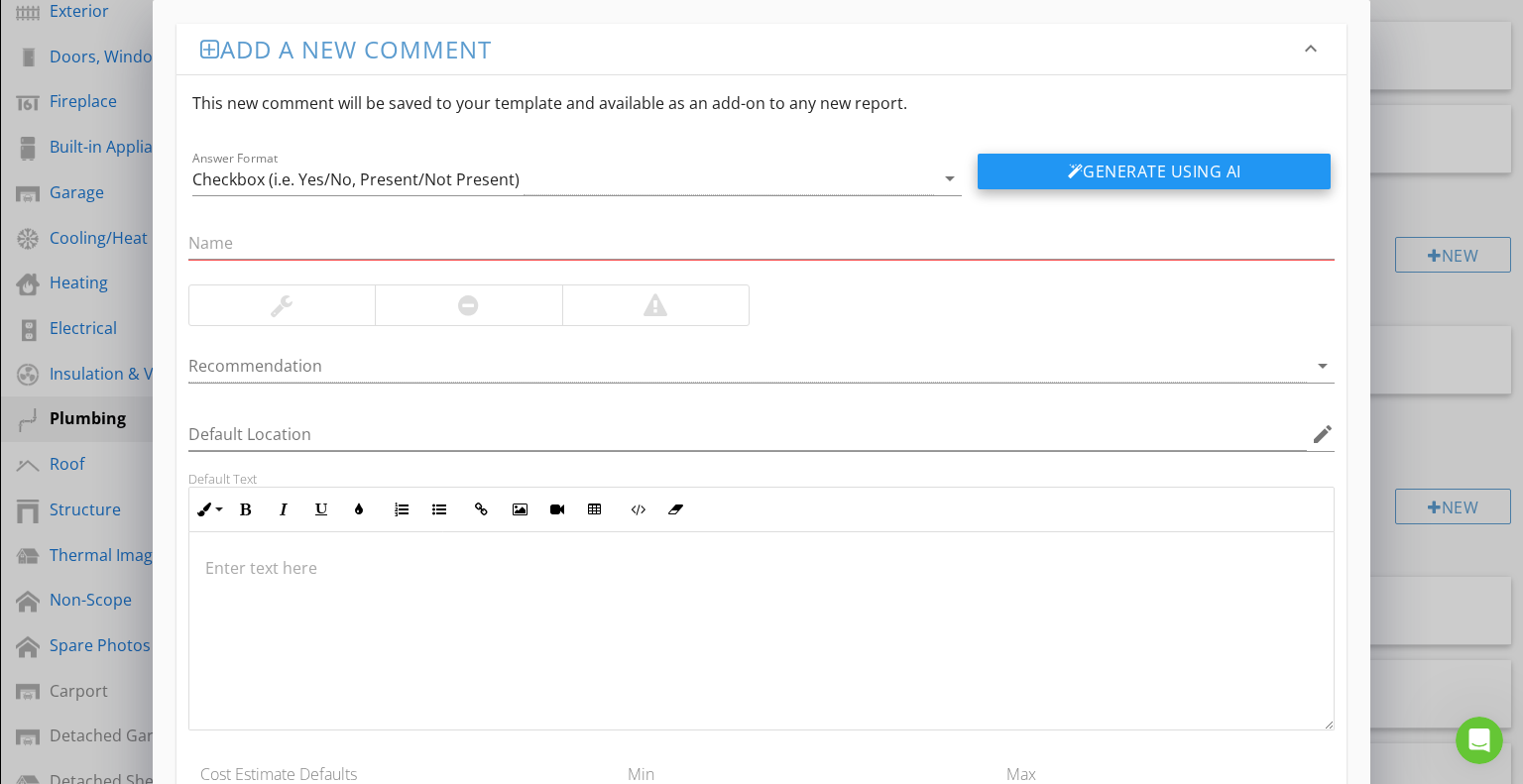 click at bounding box center [1076, 171] 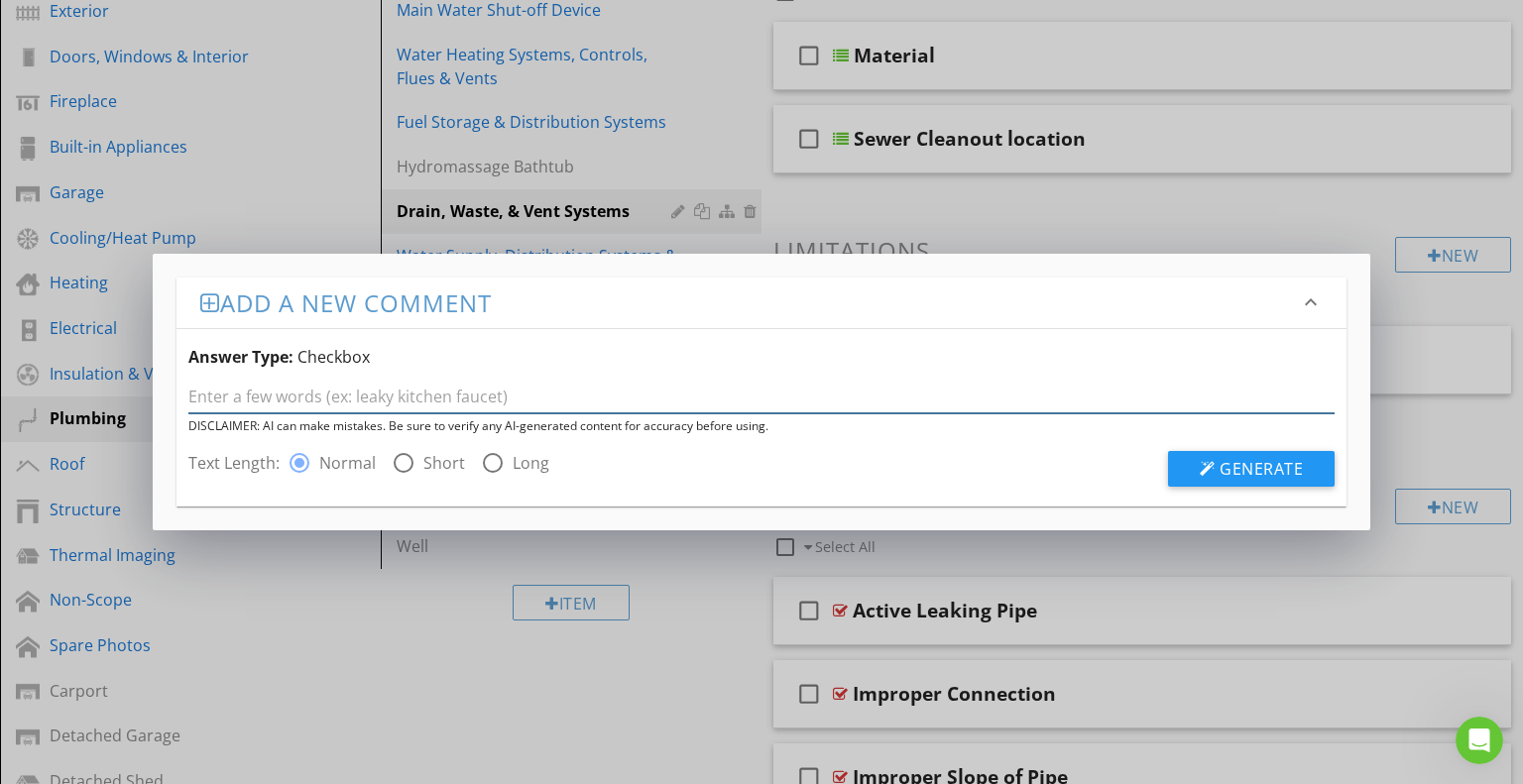 click at bounding box center (762, 396) 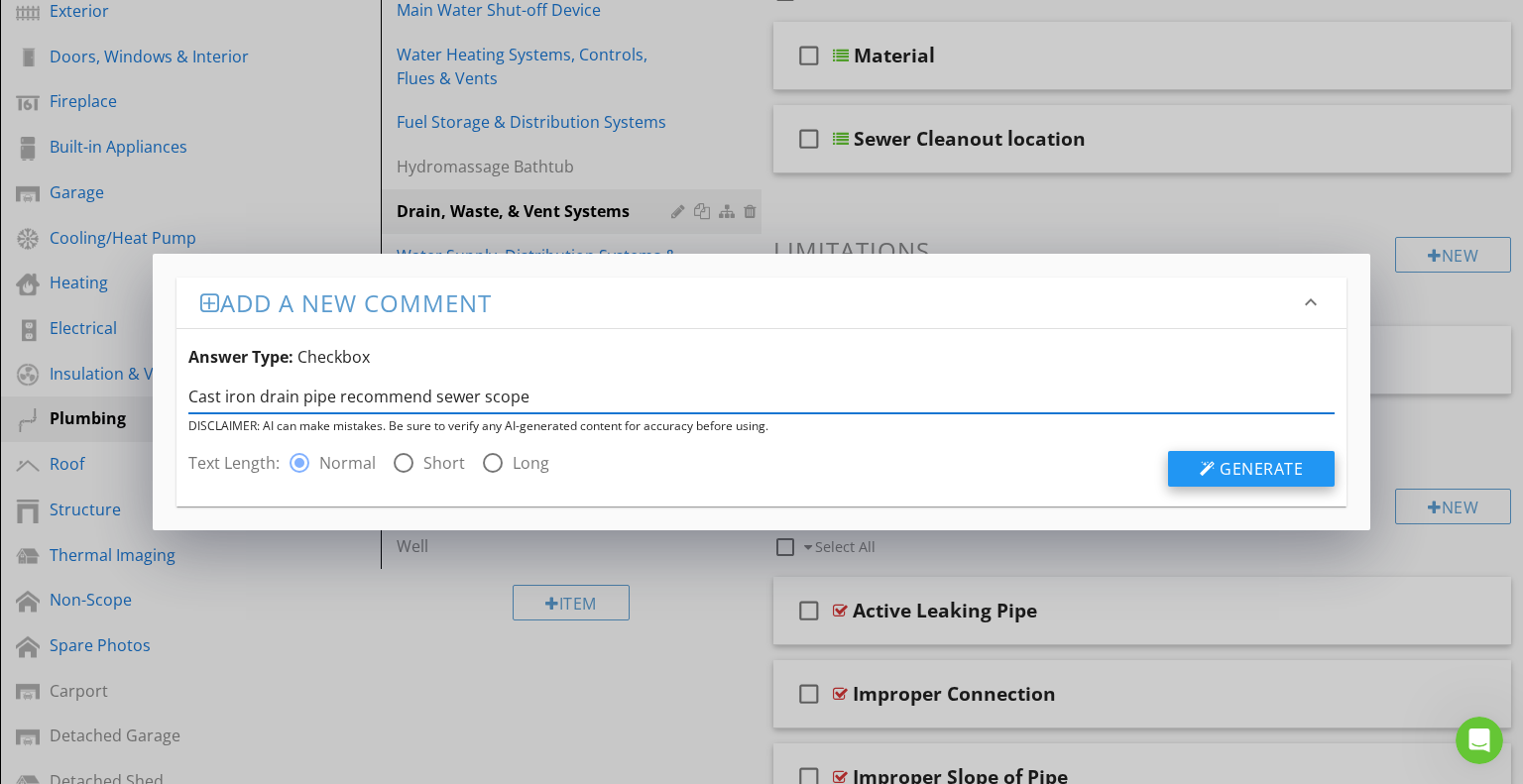 type on "Cast iron drain pipe recommend sewer scope" 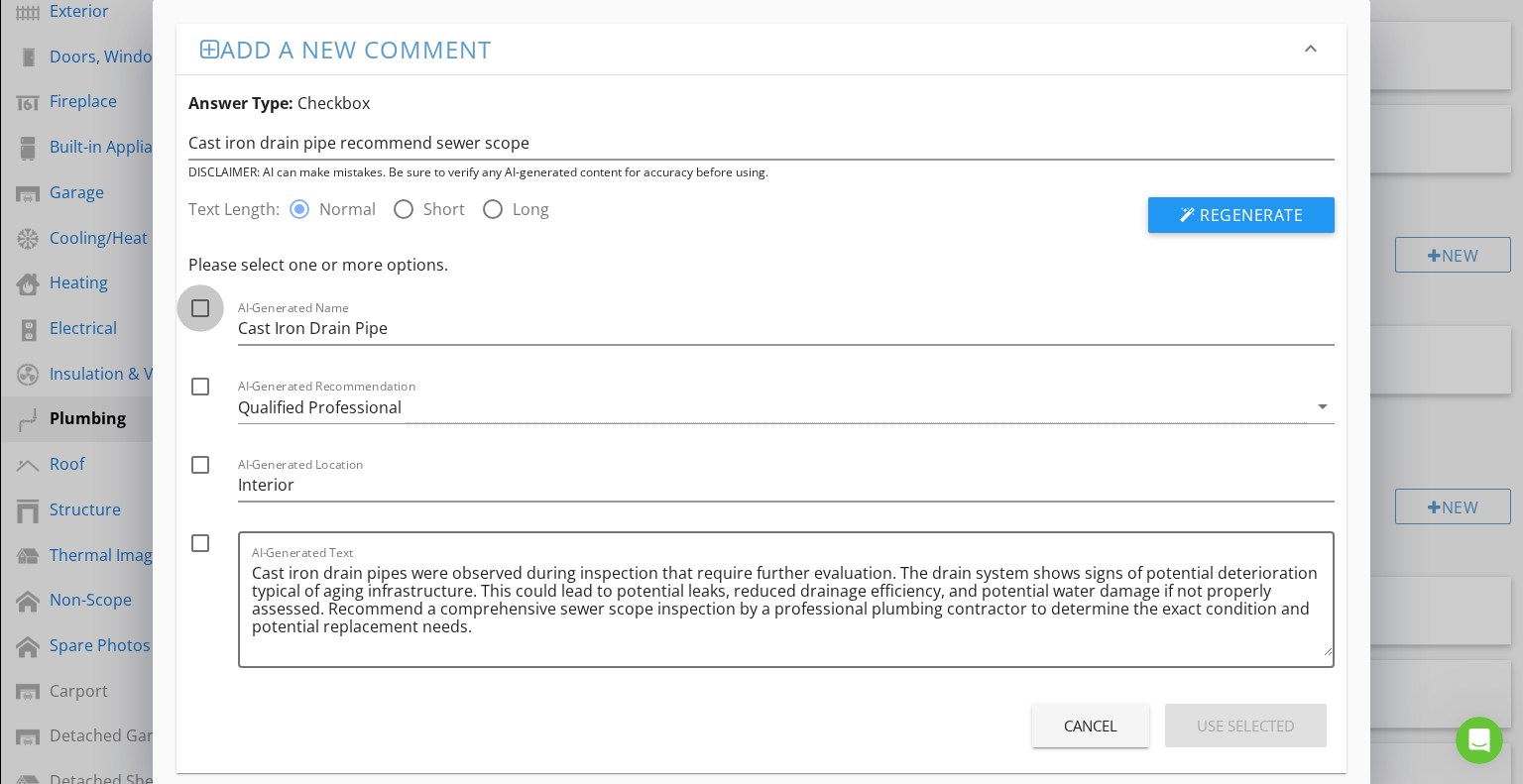 click at bounding box center [200, 308] 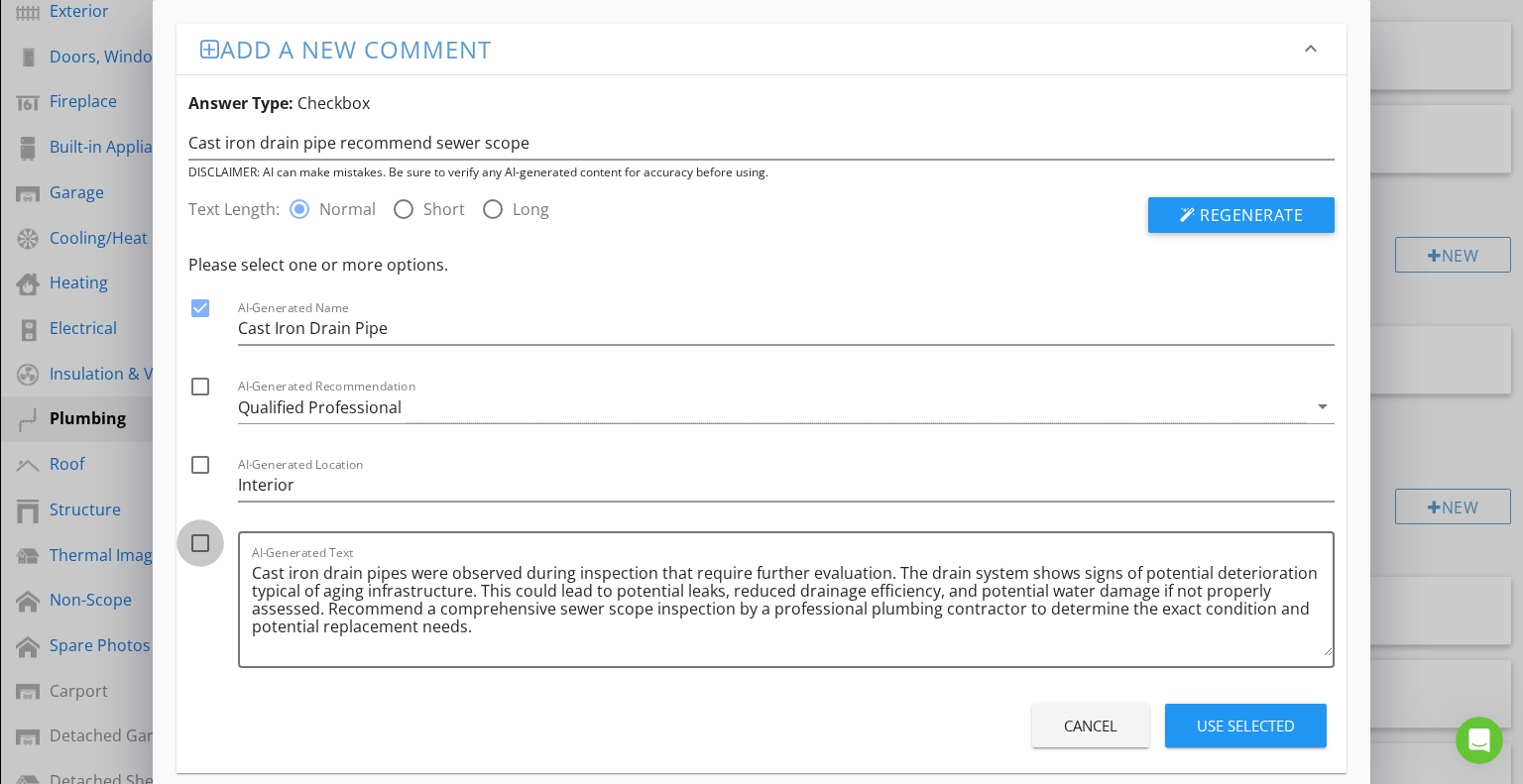 click at bounding box center (200, 543) 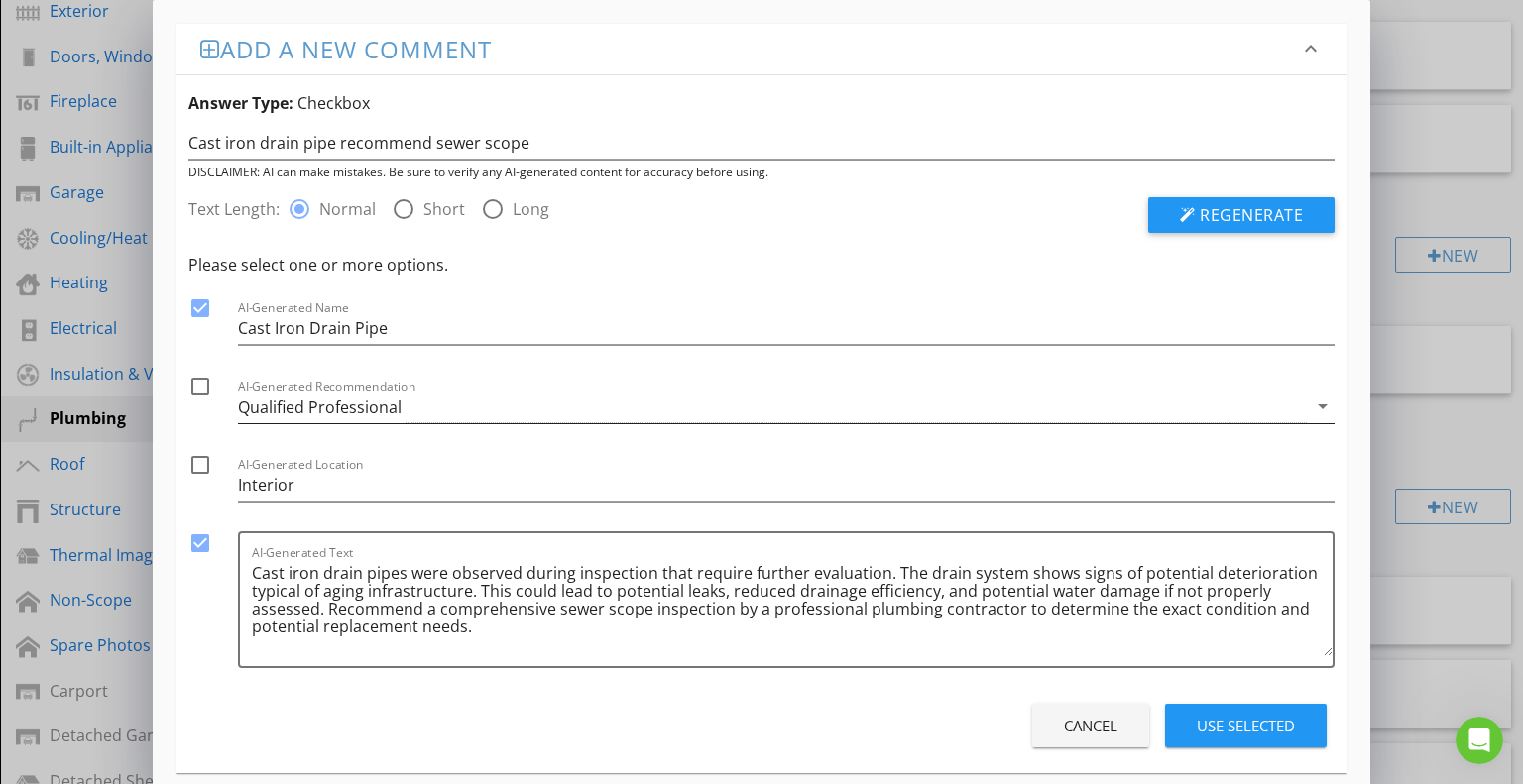 click on "Qualified Professional" at bounding box center (772, 406) 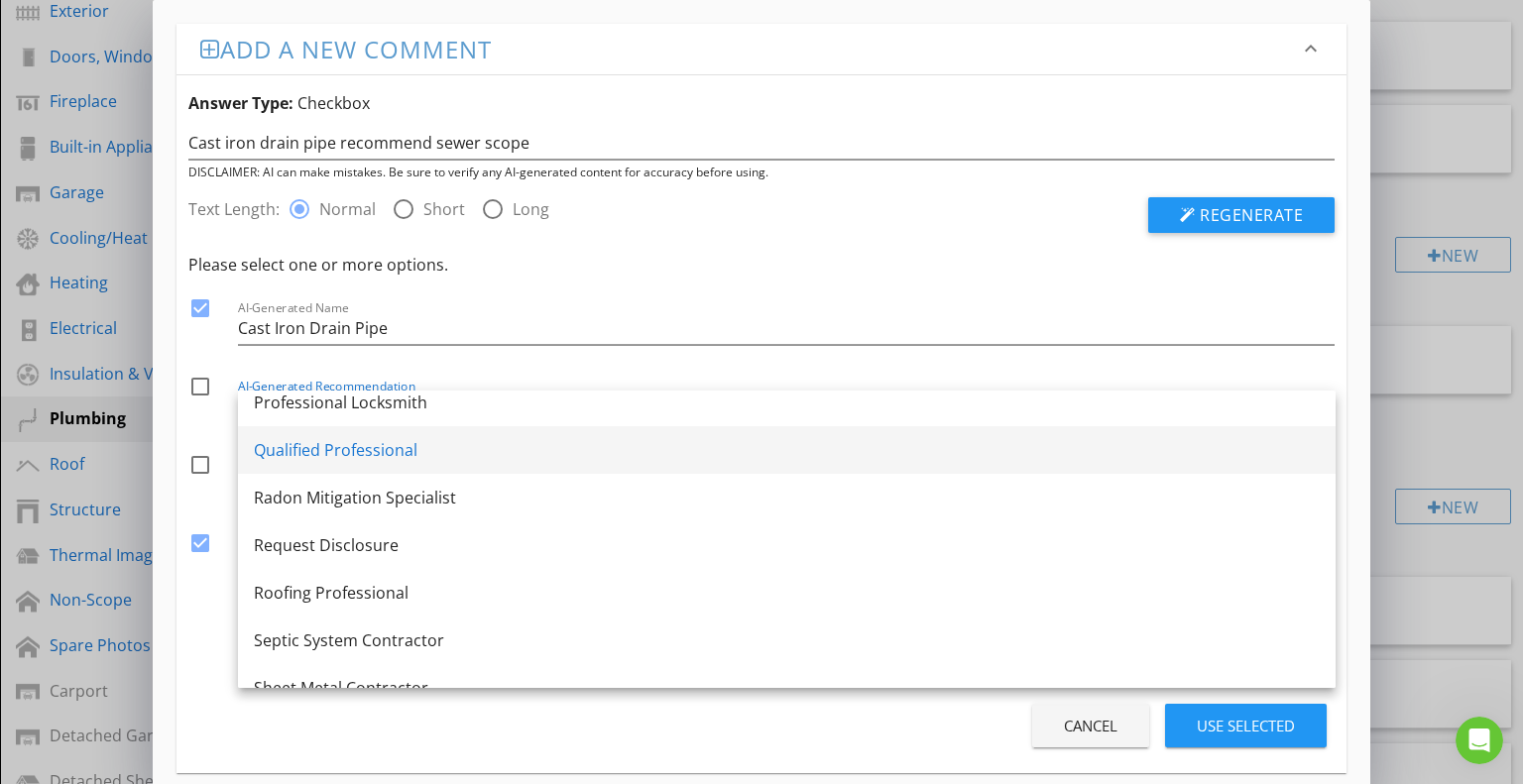scroll, scrollTop: 2002, scrollLeft: 0, axis: vertical 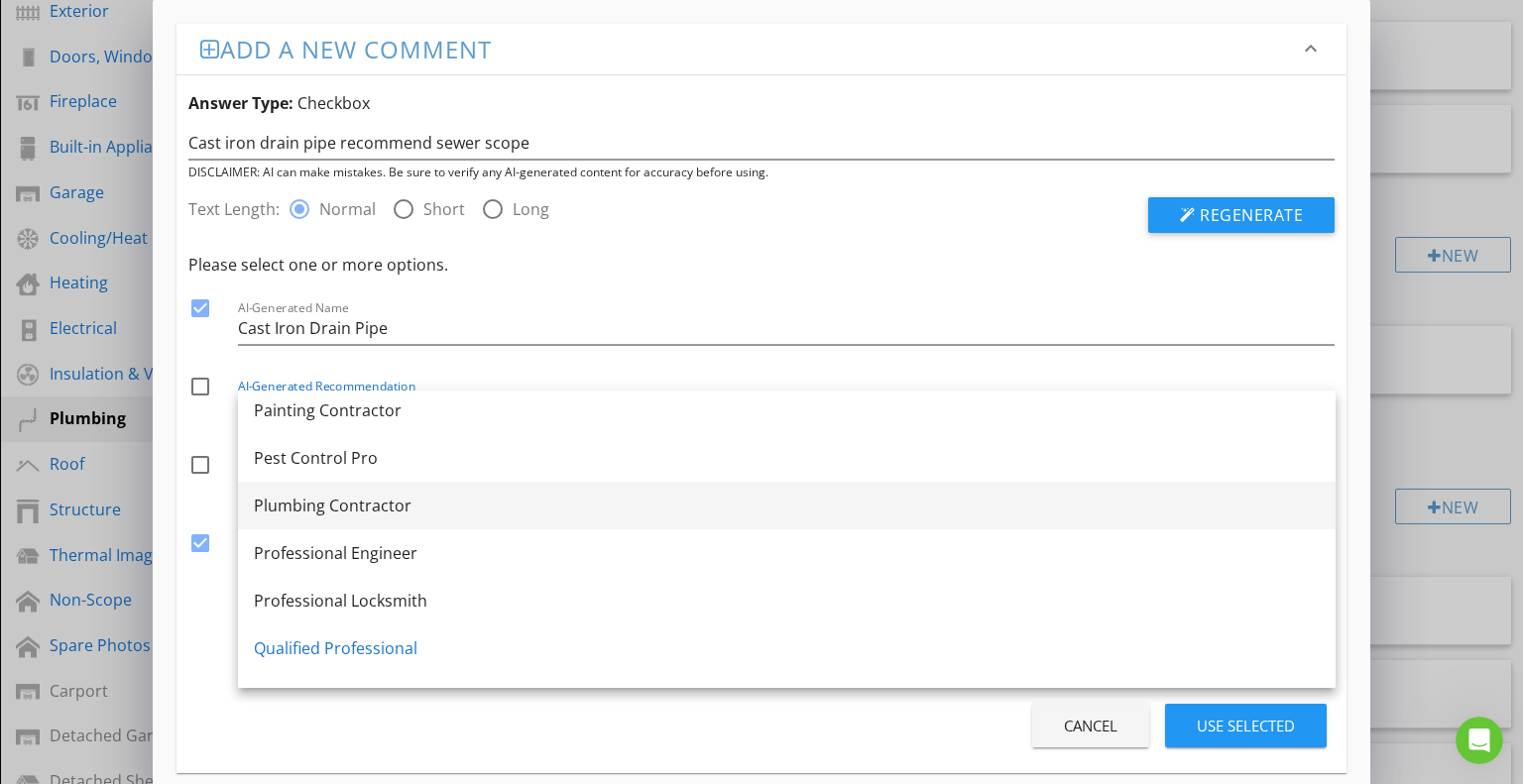 click on "Plumbing Contractor" at bounding box center [786, 505] 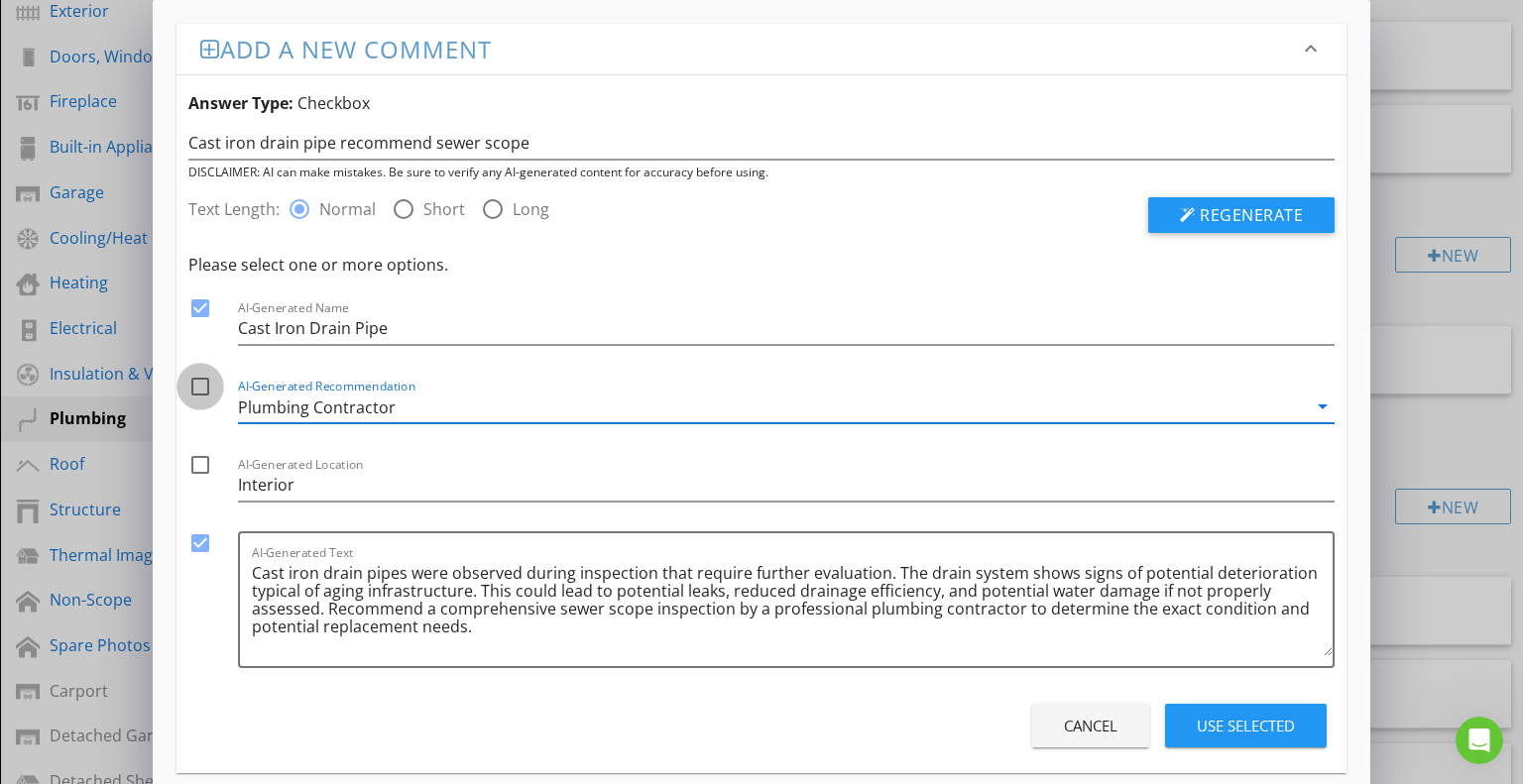 click at bounding box center (200, 387) 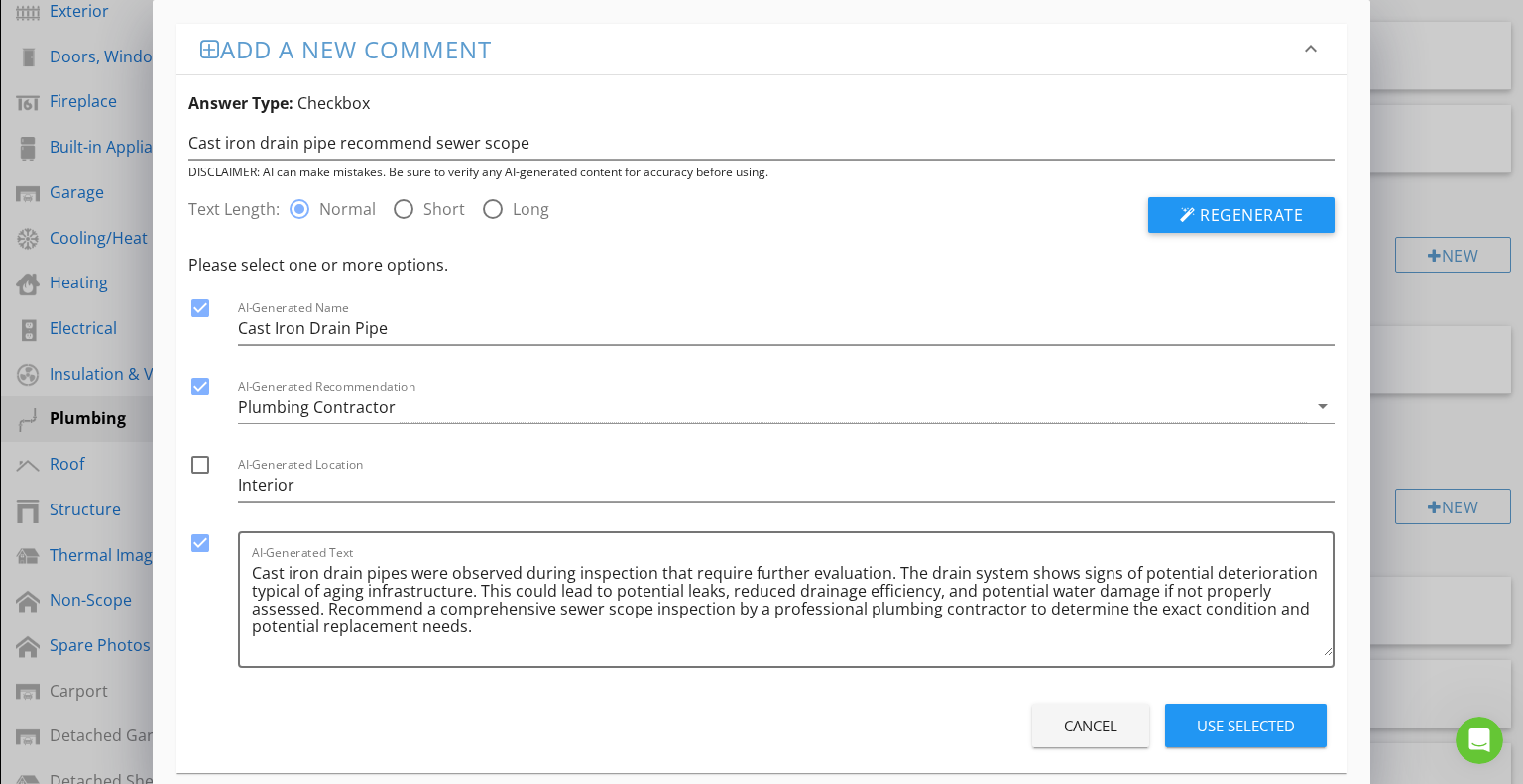 click on "Use Selected" at bounding box center [1245, 726] 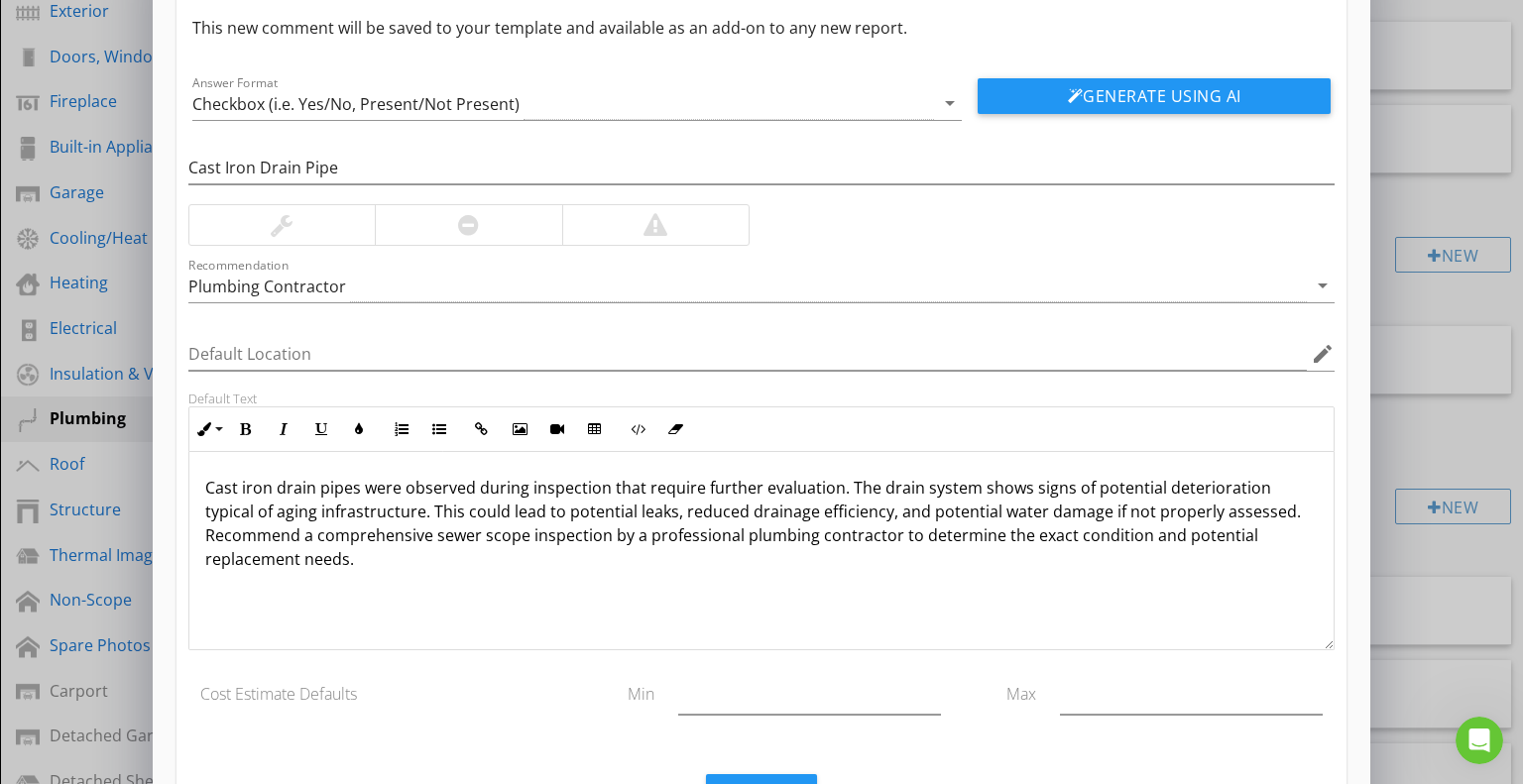 scroll, scrollTop: 163, scrollLeft: 0, axis: vertical 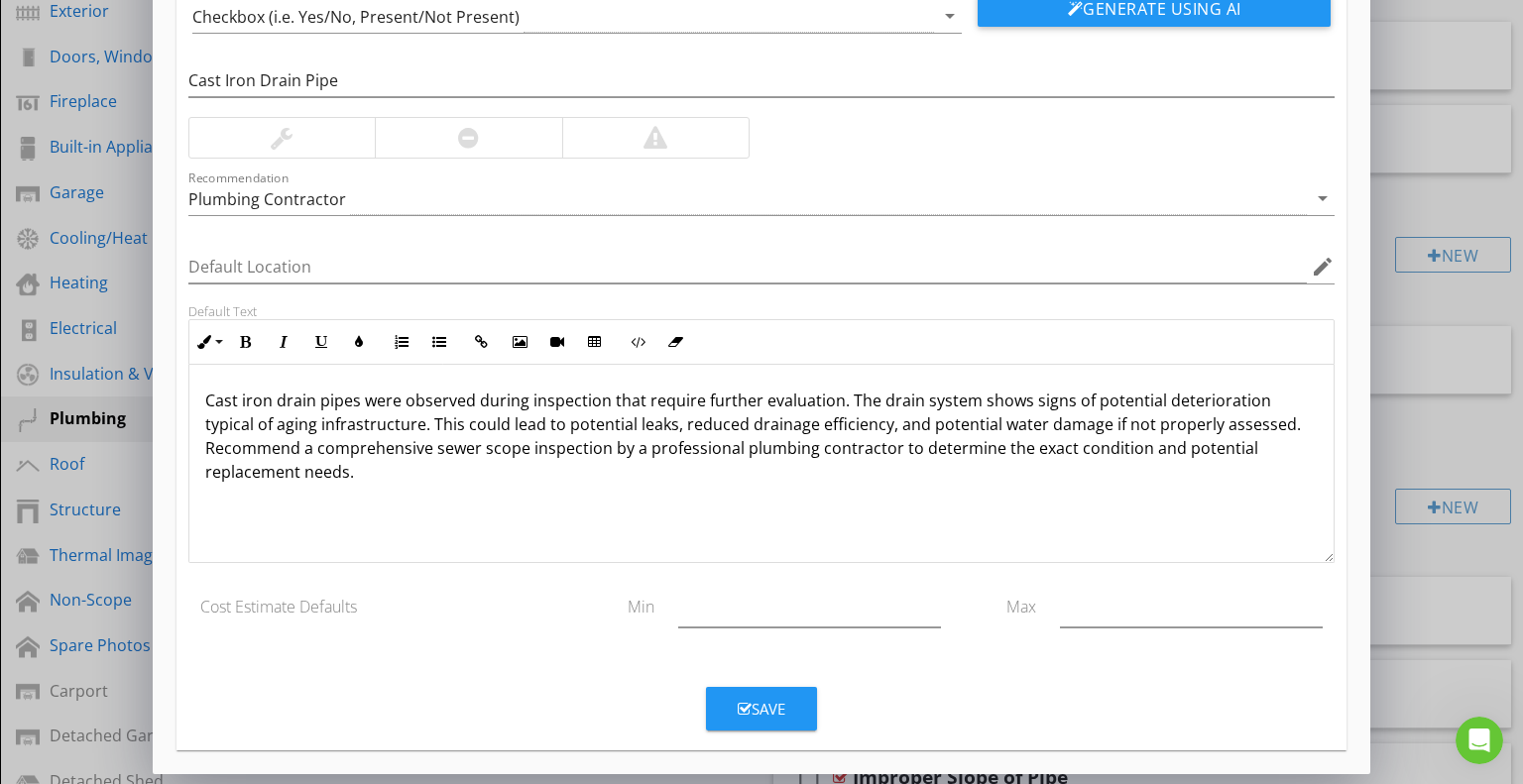 click on "Save" at bounding box center (762, 709) 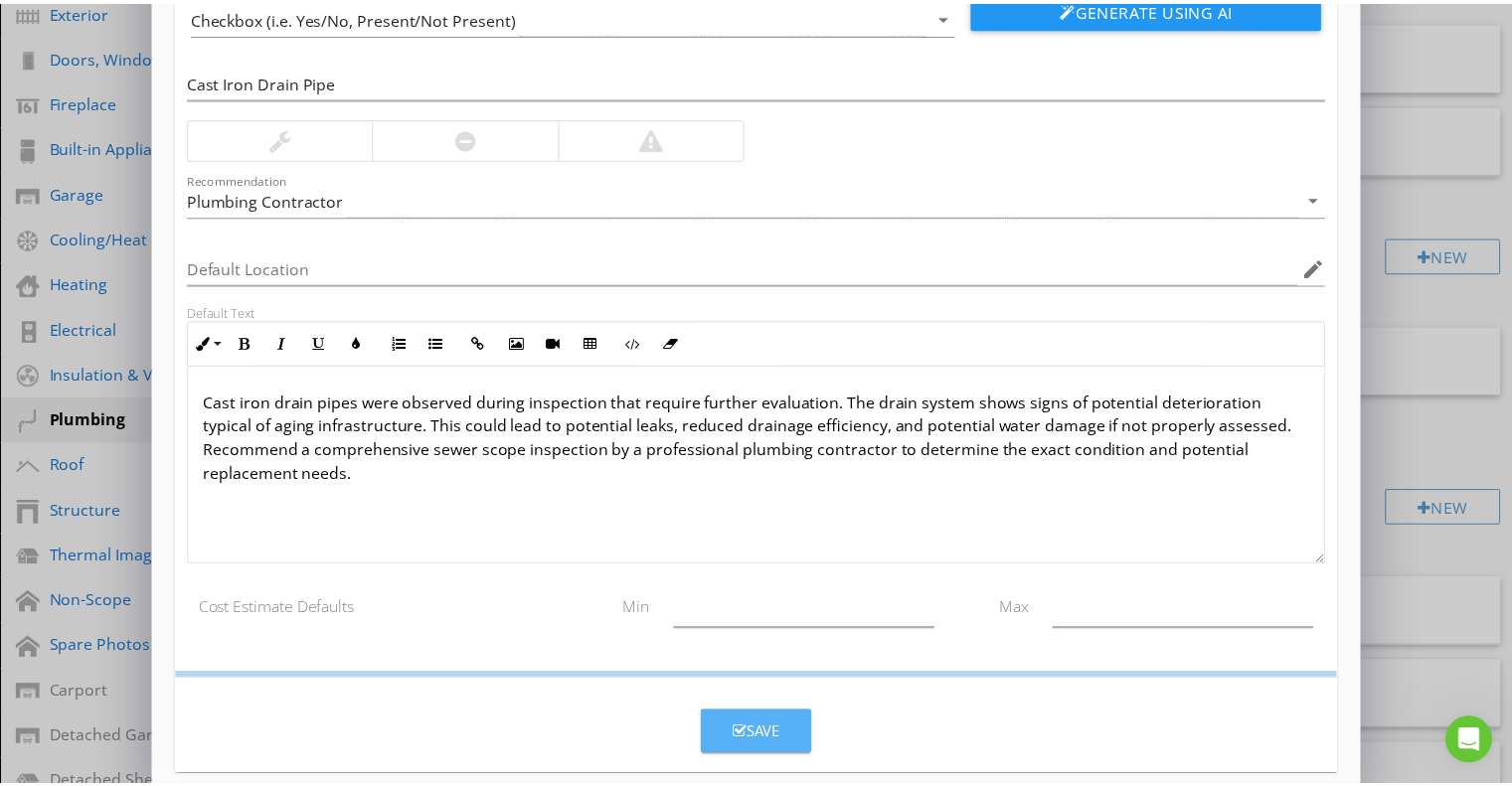 scroll, scrollTop: 68, scrollLeft: 0, axis: vertical 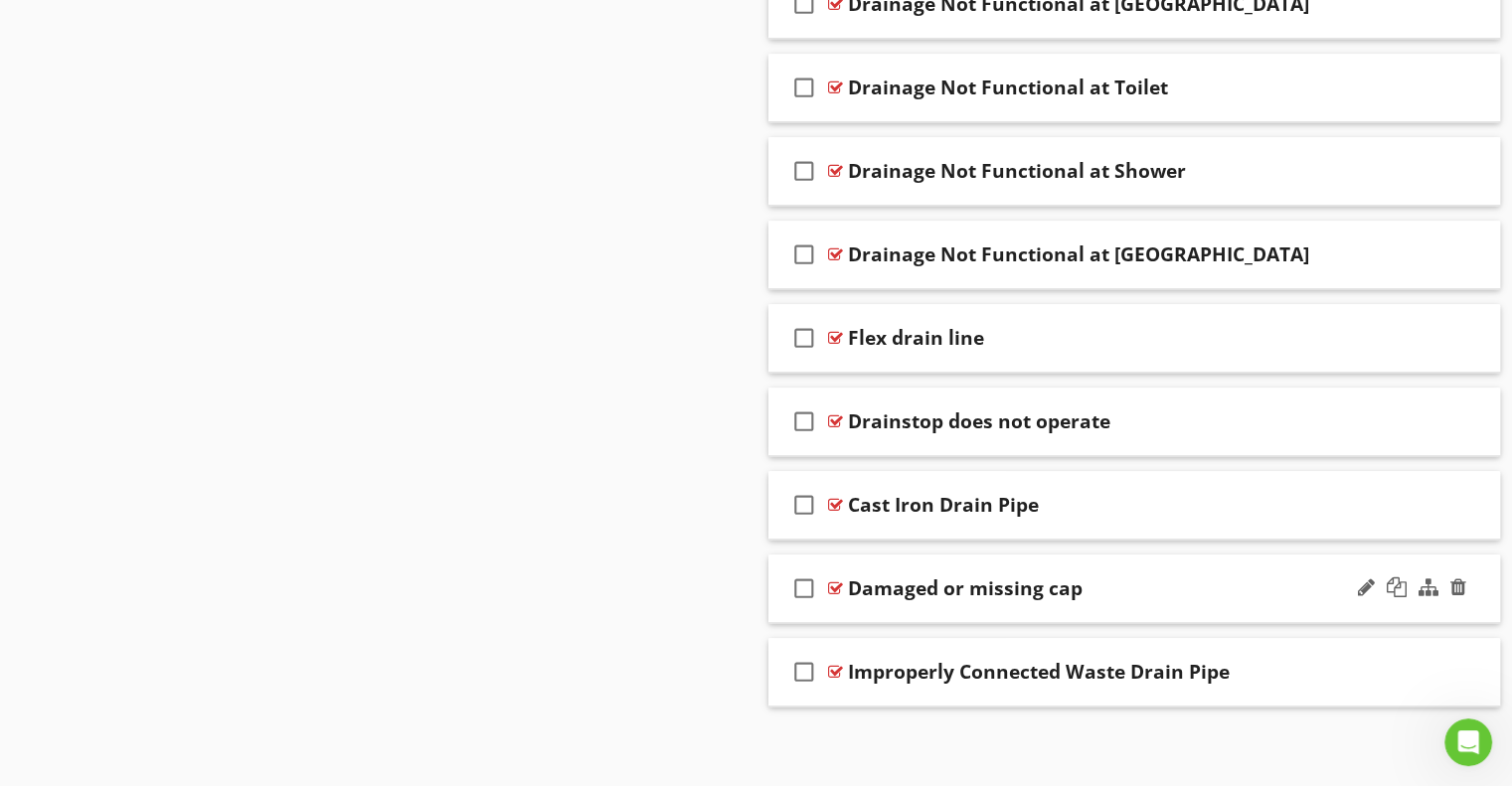 click on "check_box_outline_blank
Damaged or missing cap" at bounding box center [1134, 588] 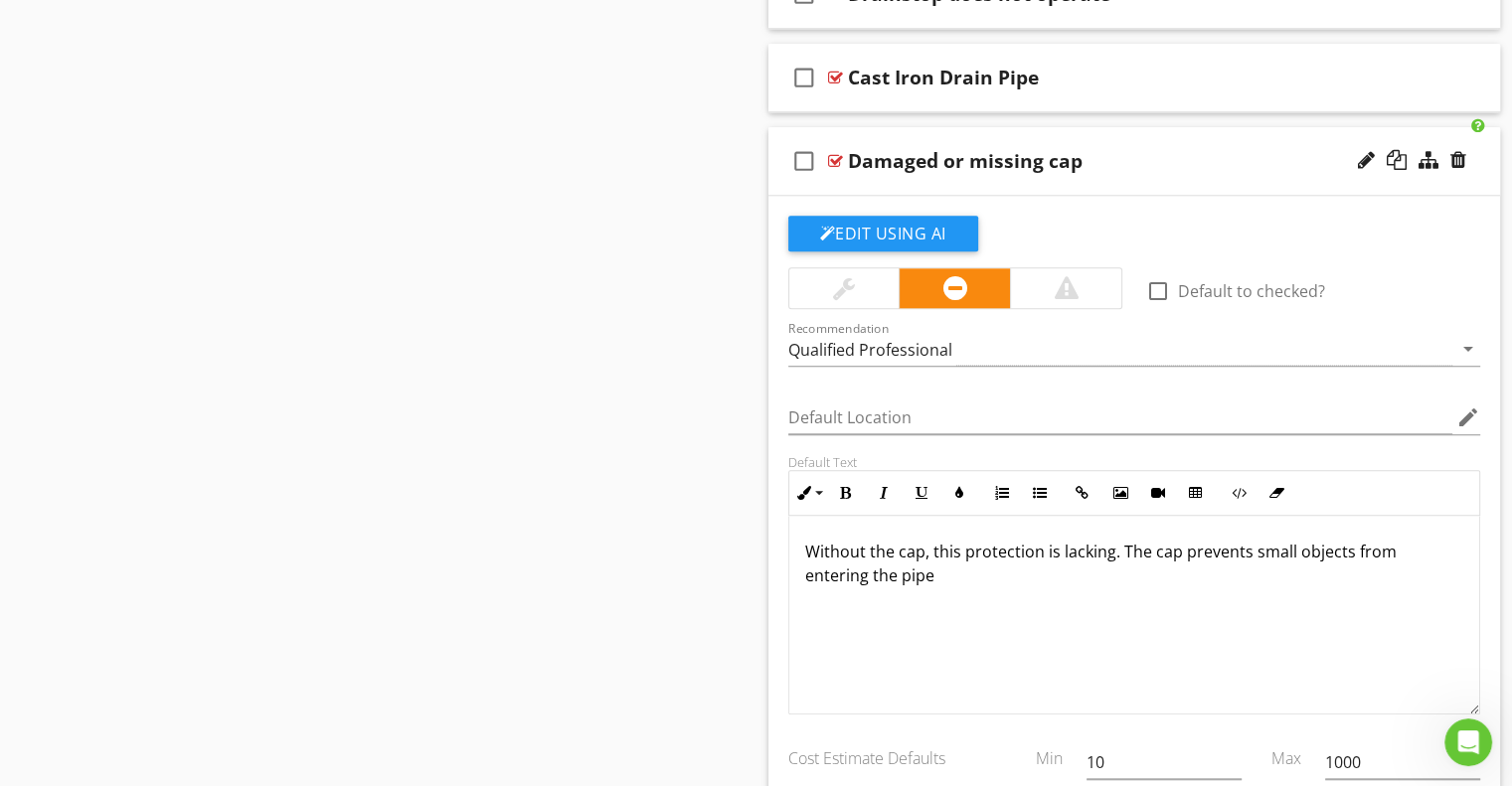 scroll, scrollTop: 1989, scrollLeft: 0, axis: vertical 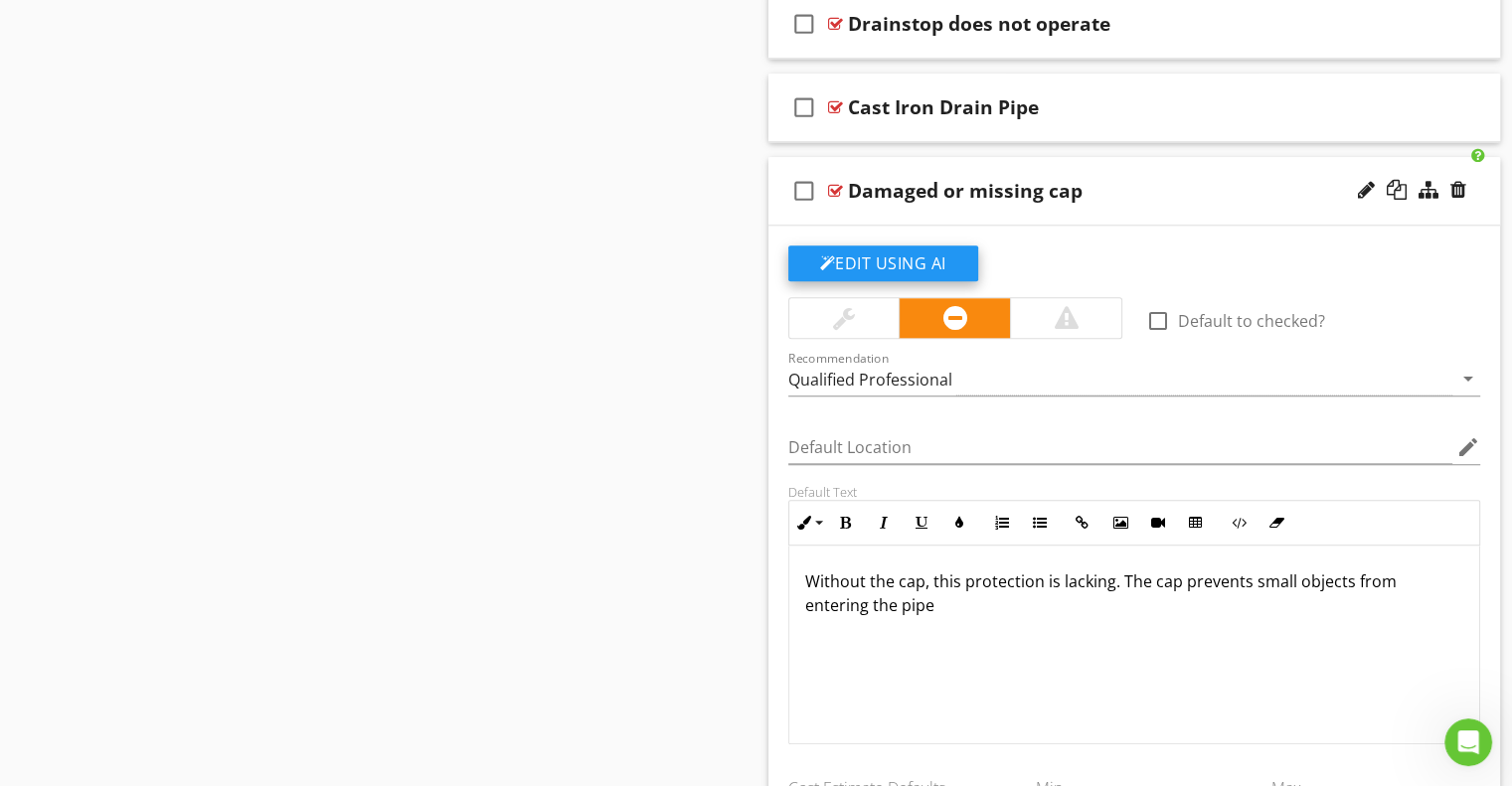 click on "Edit Using AI" at bounding box center [883, 263] 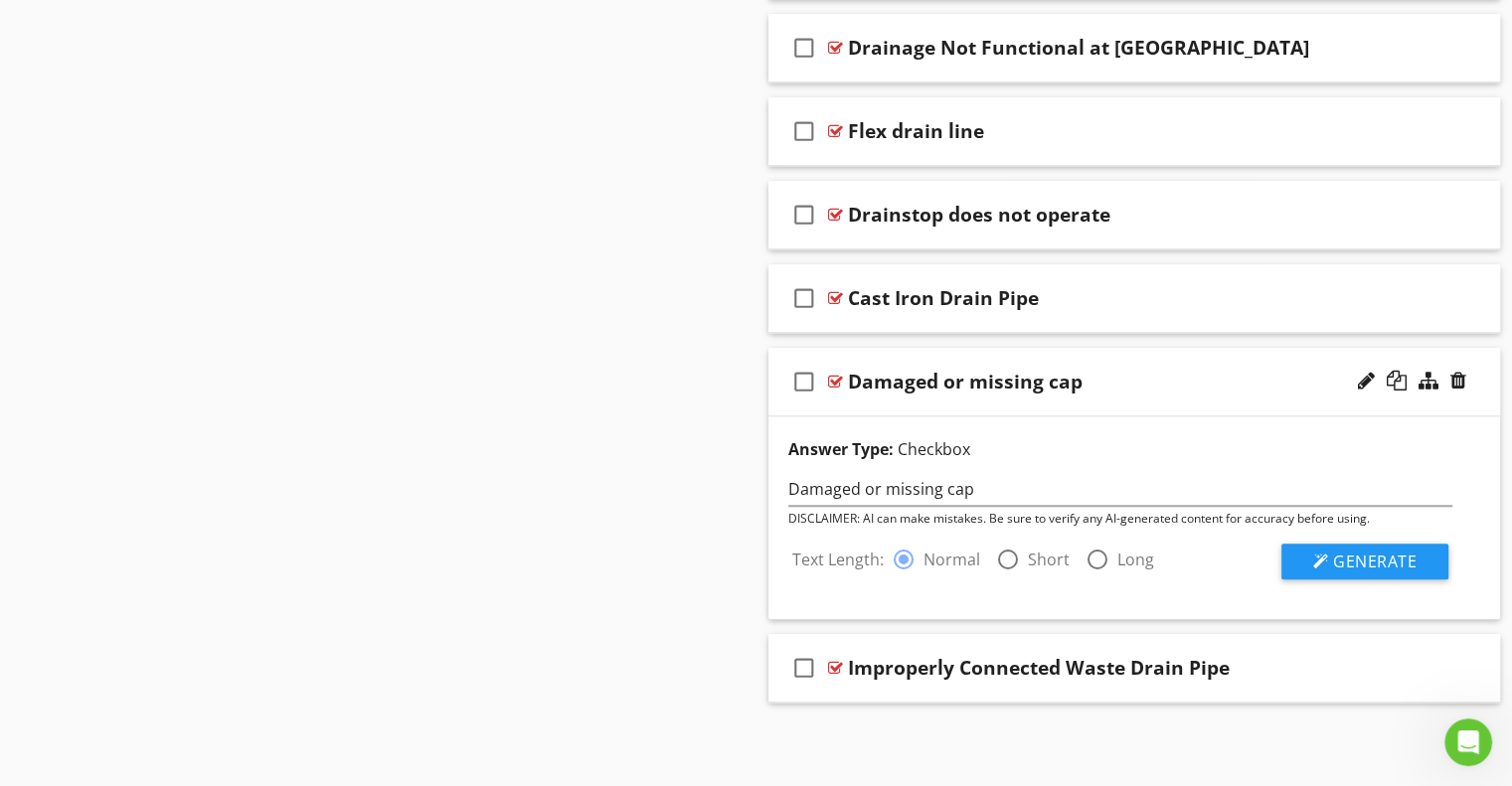 scroll, scrollTop: 1794, scrollLeft: 0, axis: vertical 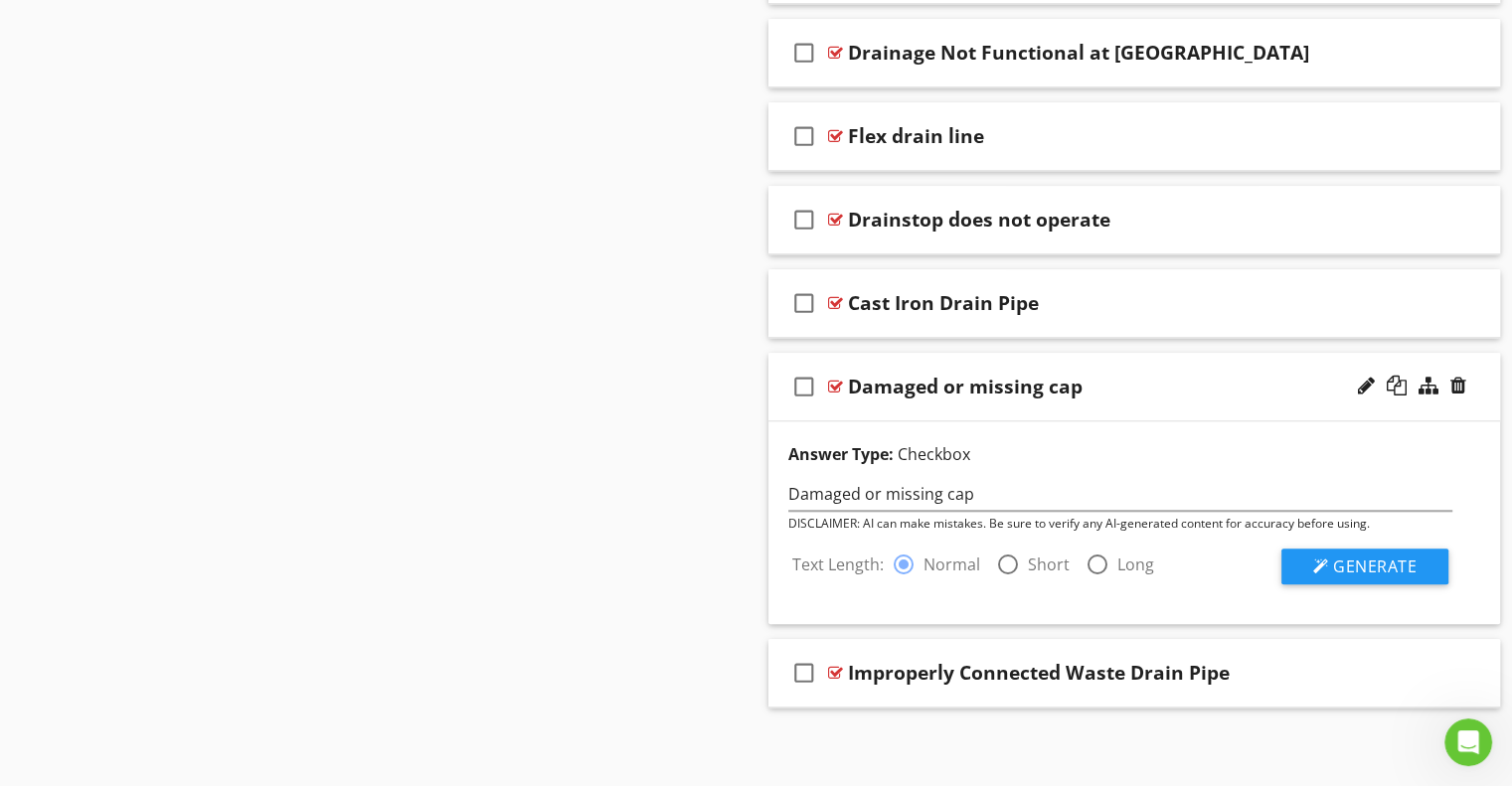 click at bounding box center (1008, 564) 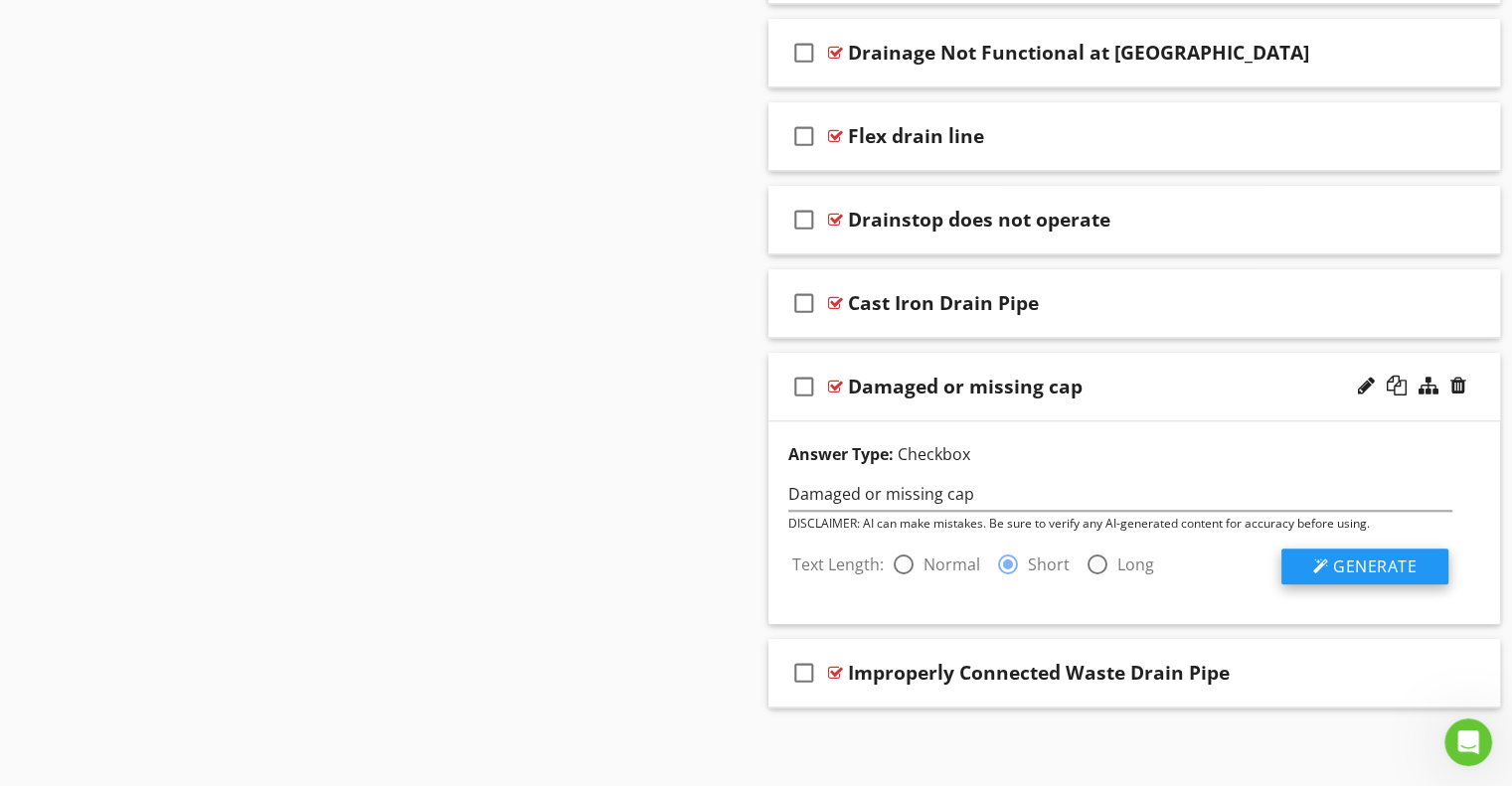 click on "Generate" at bounding box center [1375, 566] 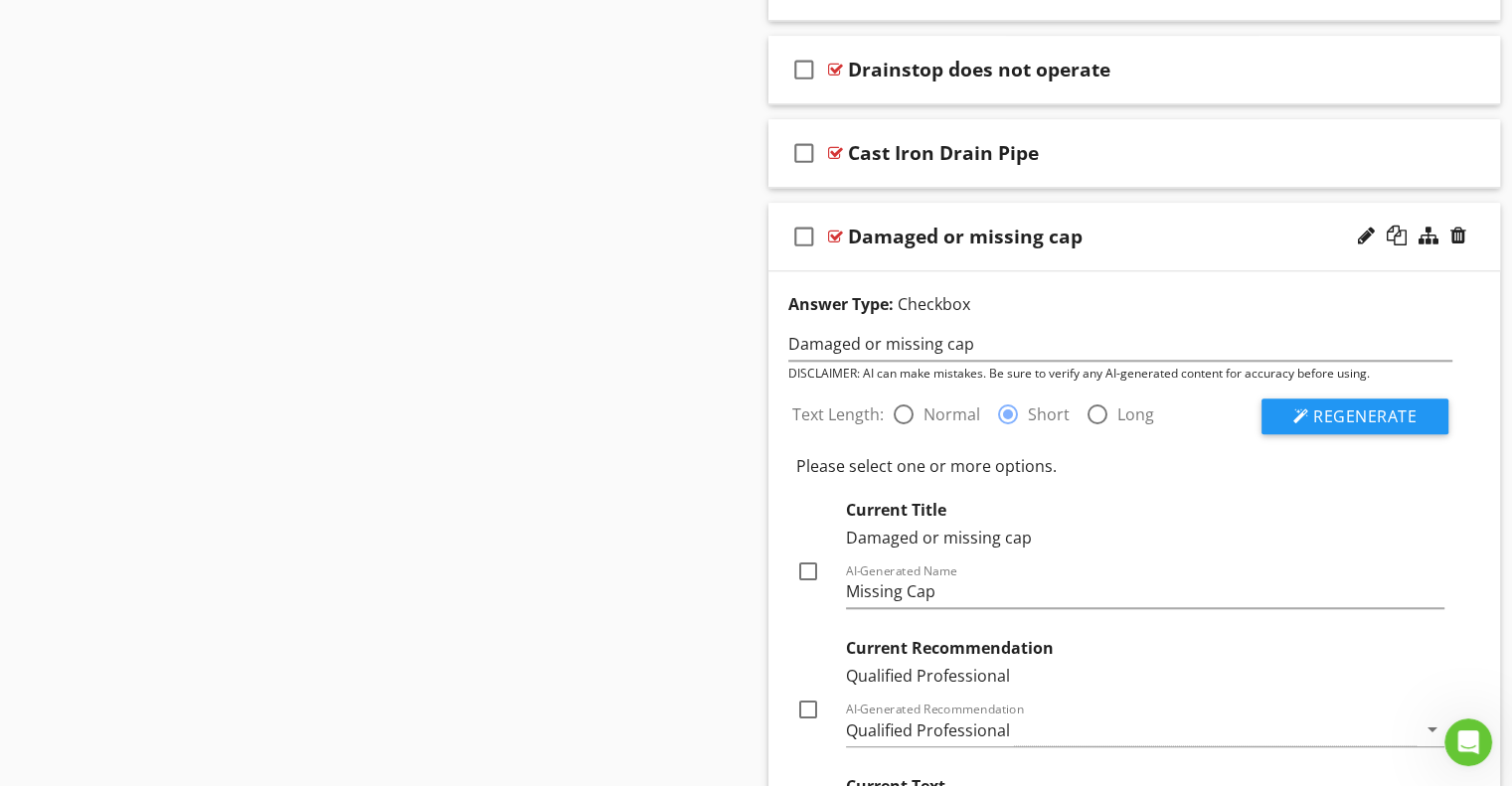 scroll, scrollTop: 2191, scrollLeft: 0, axis: vertical 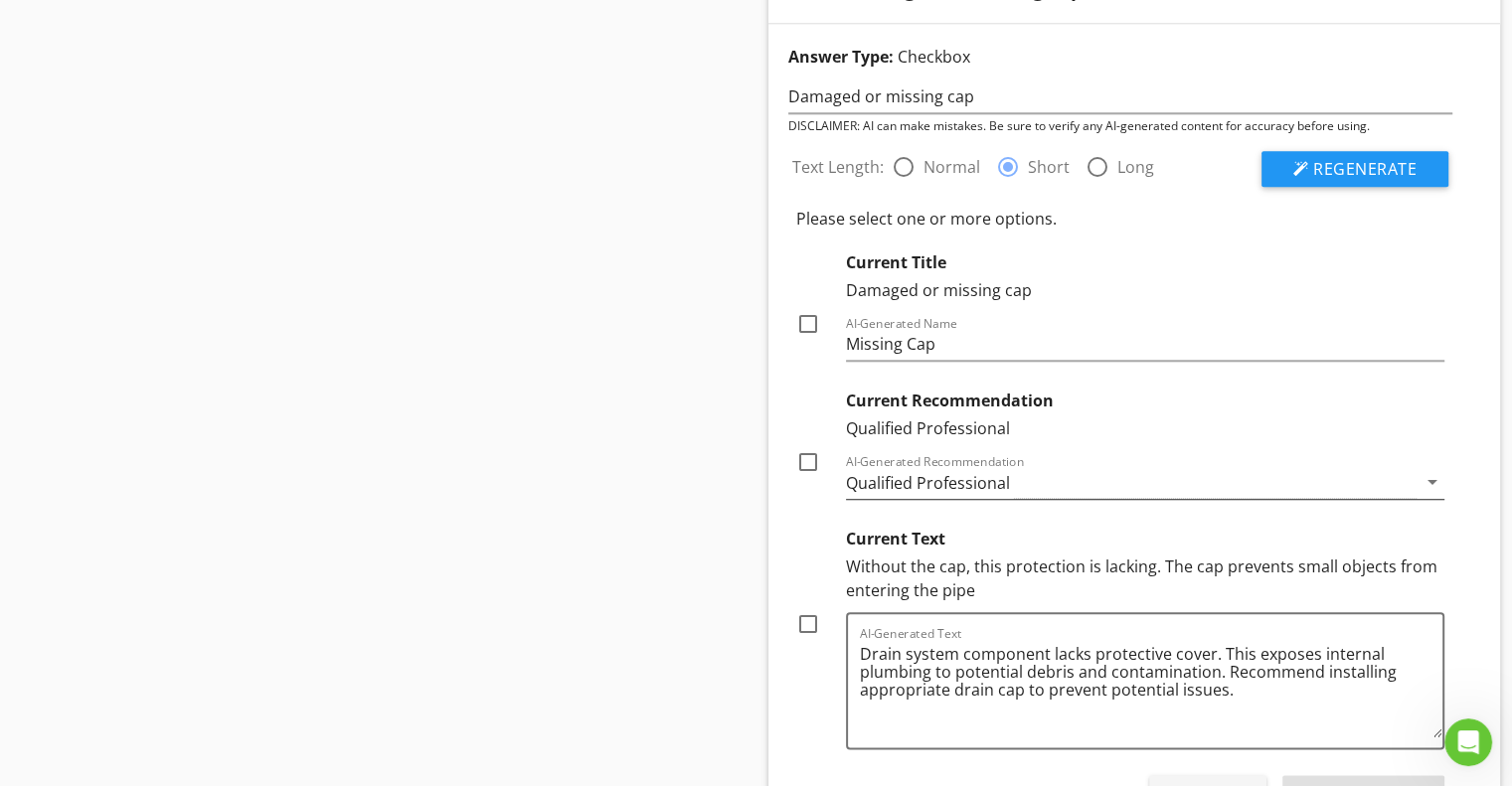 click on "Qualified Professional" at bounding box center (927, 483) 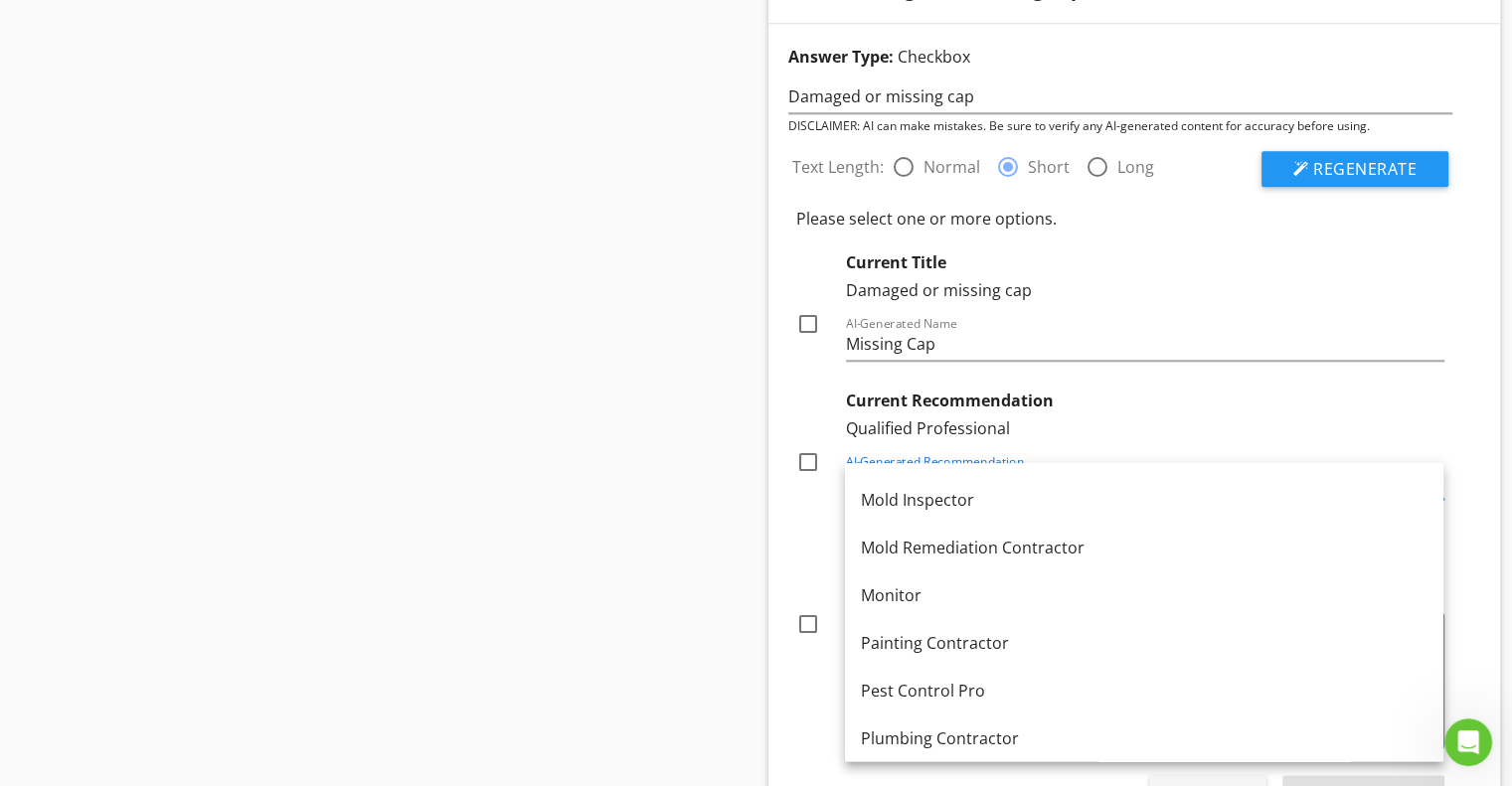 scroll, scrollTop: 1848, scrollLeft: 0, axis: vertical 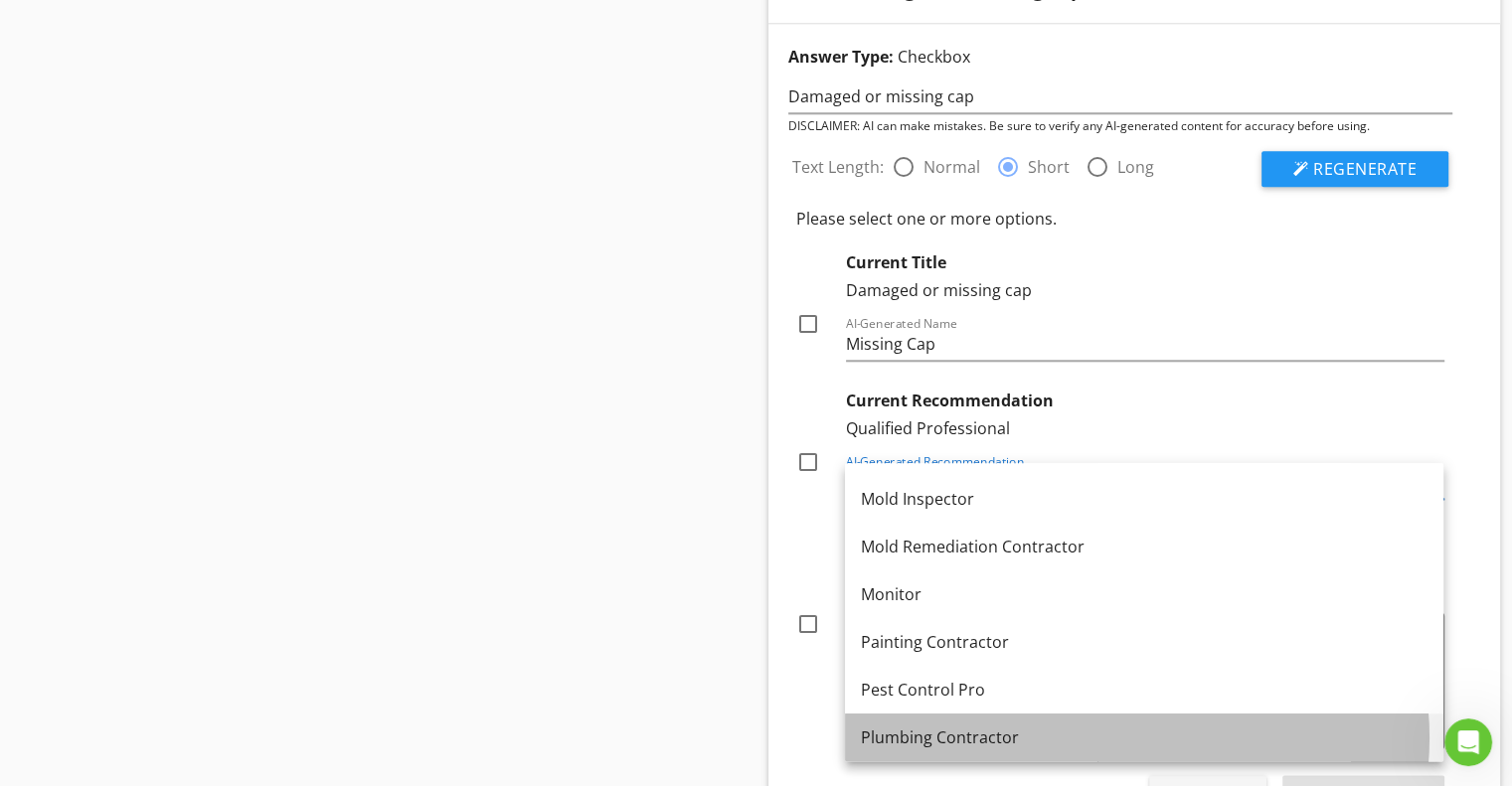 click on "Plumbing Contractor" at bounding box center [1144, 737] 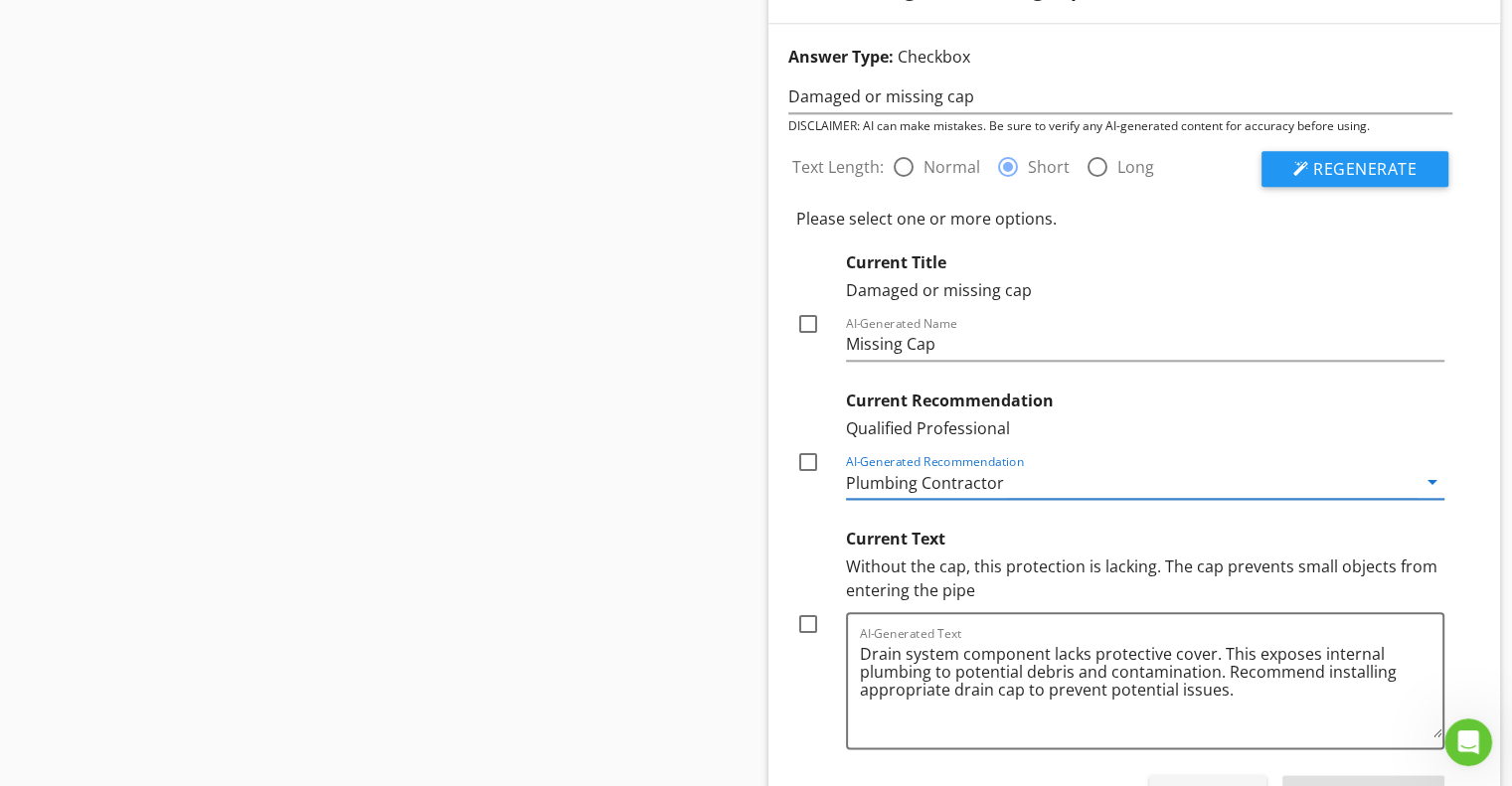 click at bounding box center (808, 462) 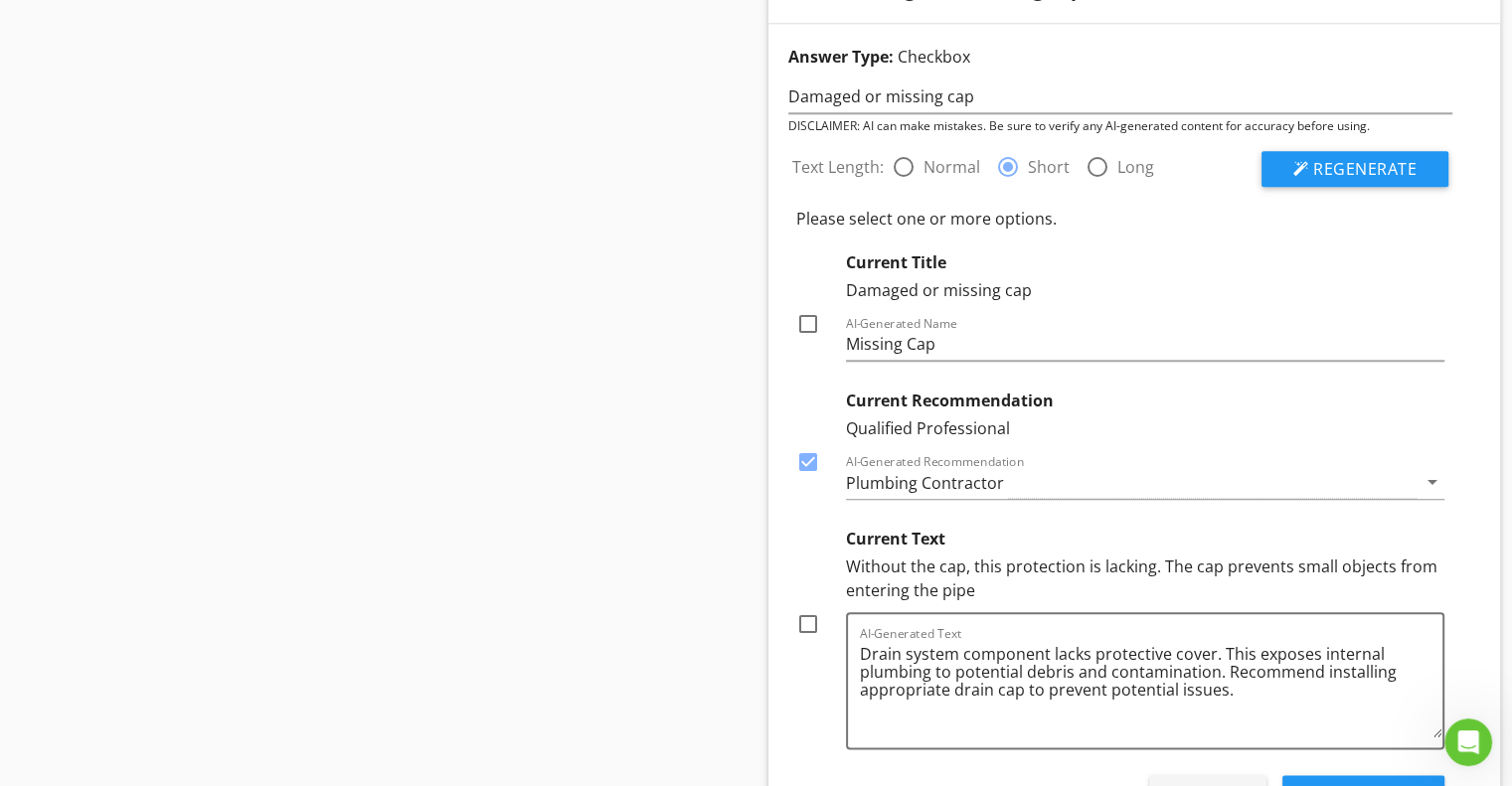 click at bounding box center [808, 624] 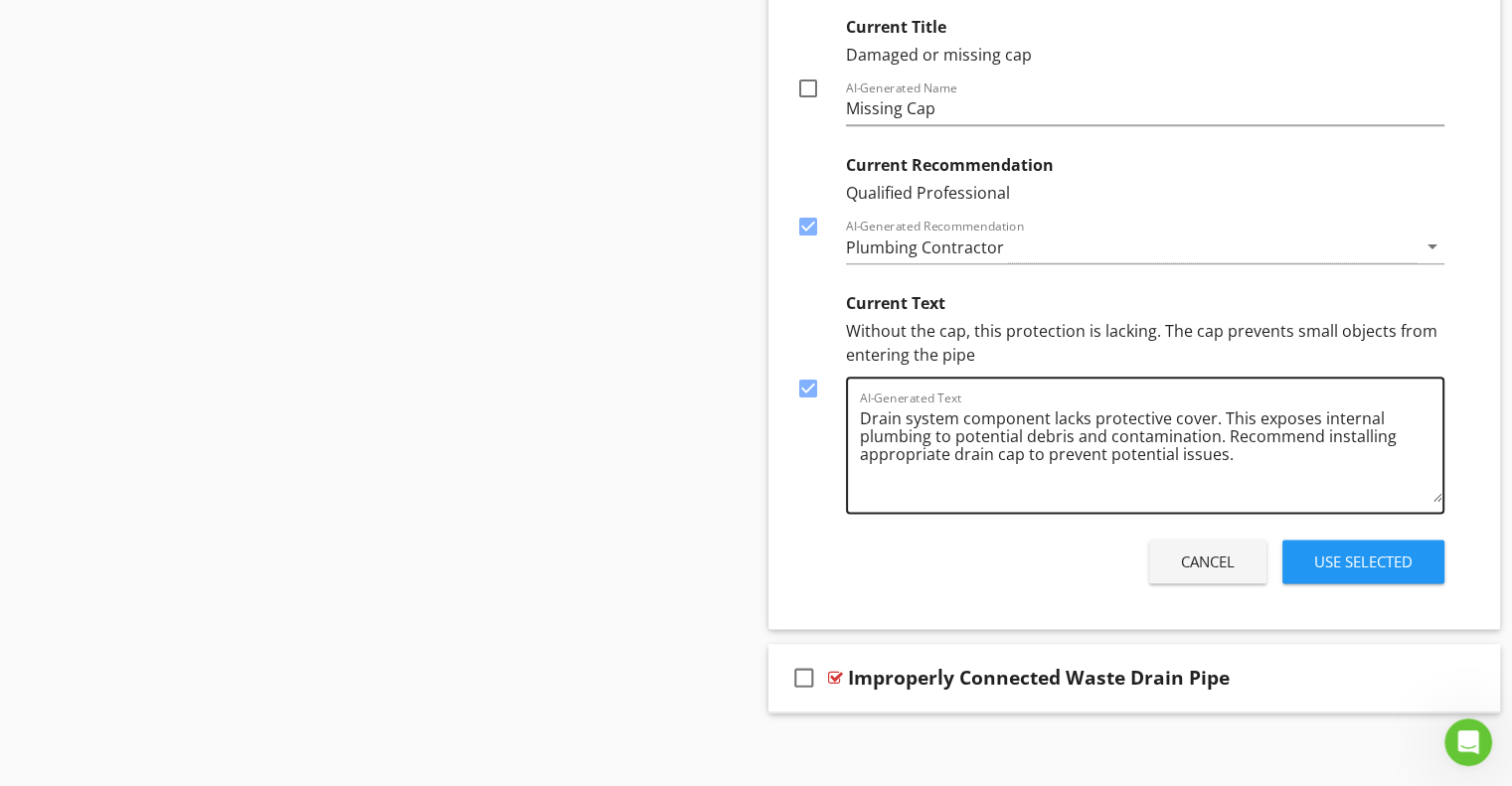 scroll, scrollTop: 2431, scrollLeft: 0, axis: vertical 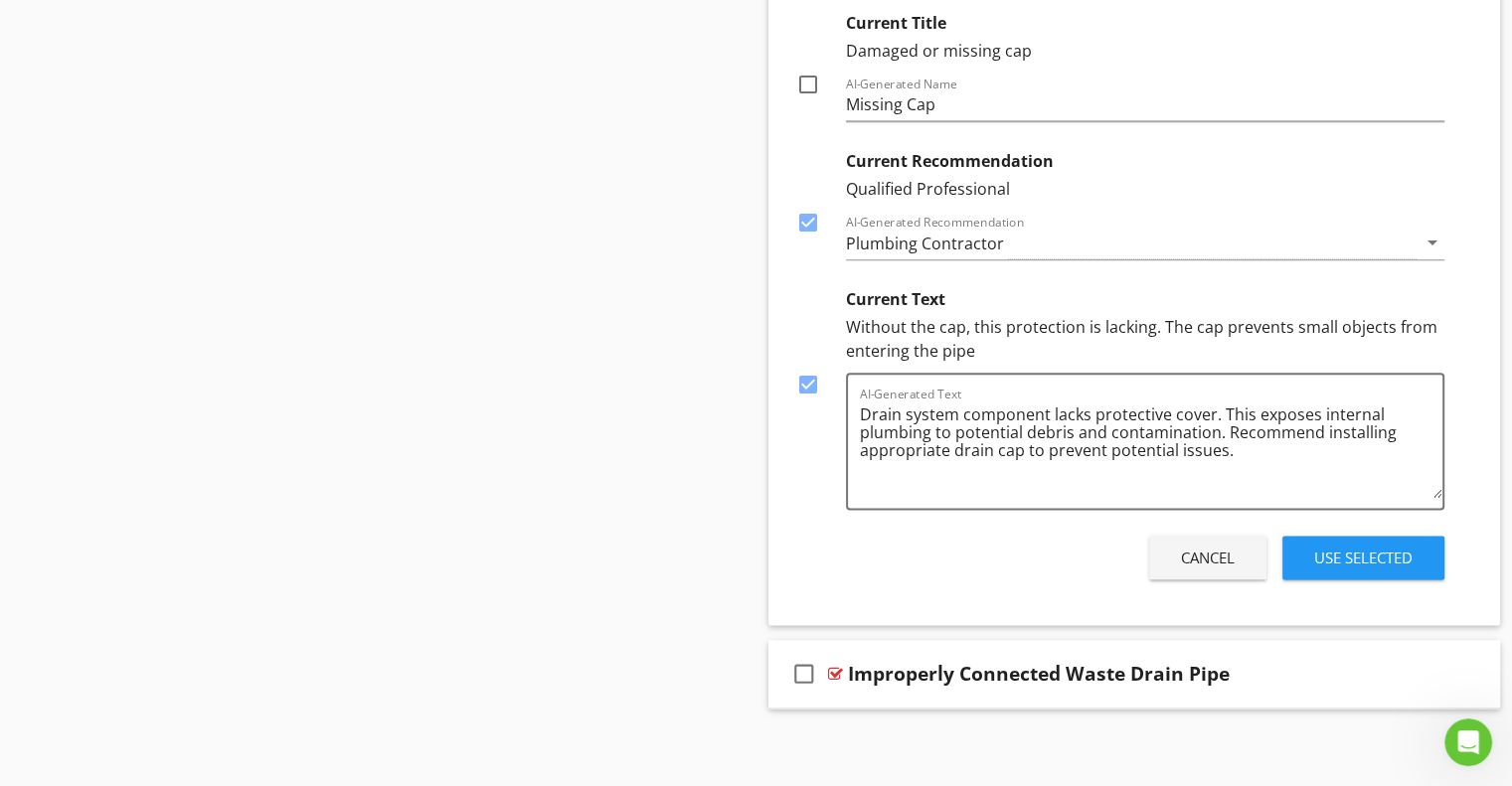 click on "Use Selected" at bounding box center [1363, 557] 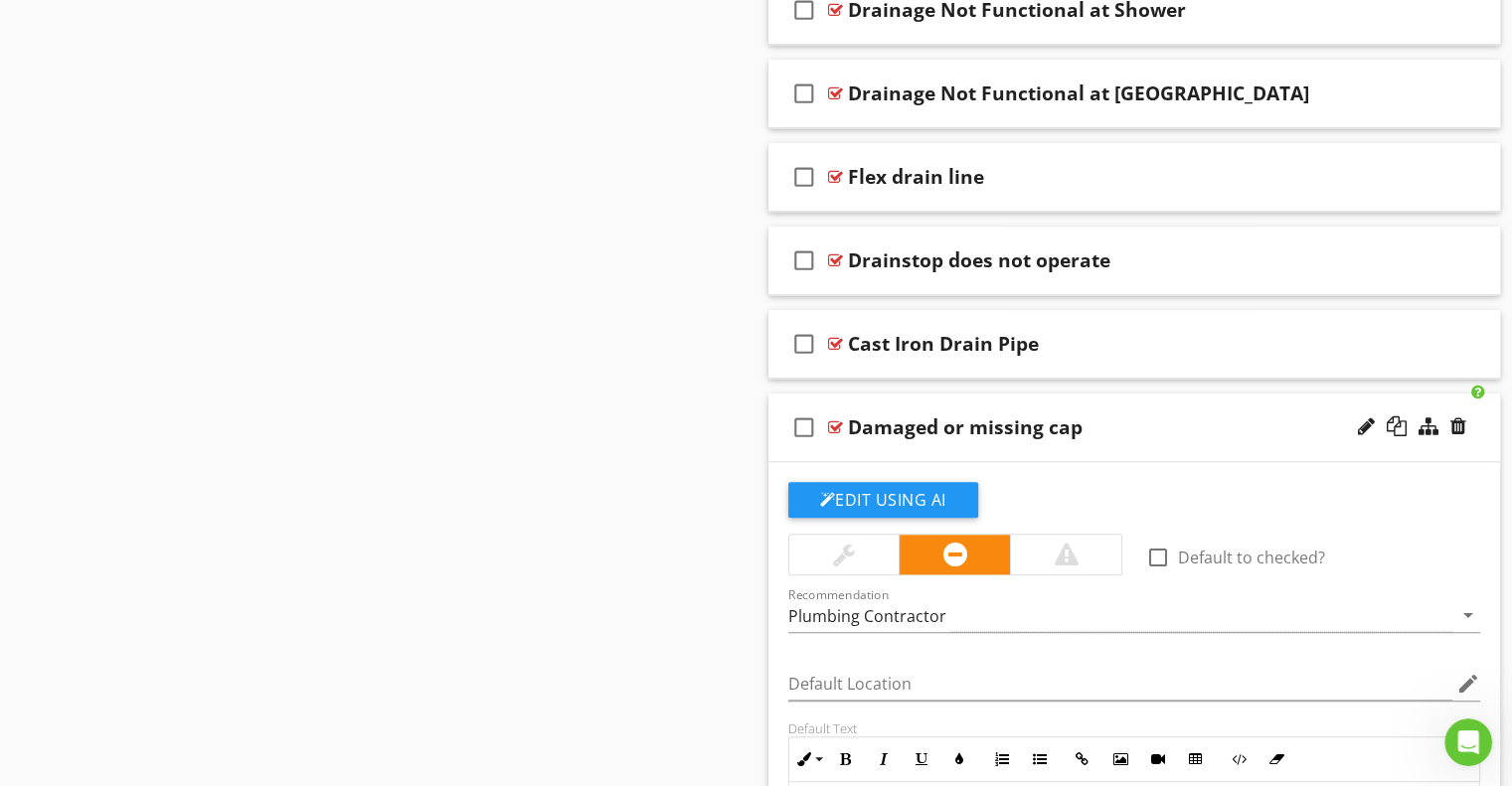 scroll, scrollTop: 1709, scrollLeft: 0, axis: vertical 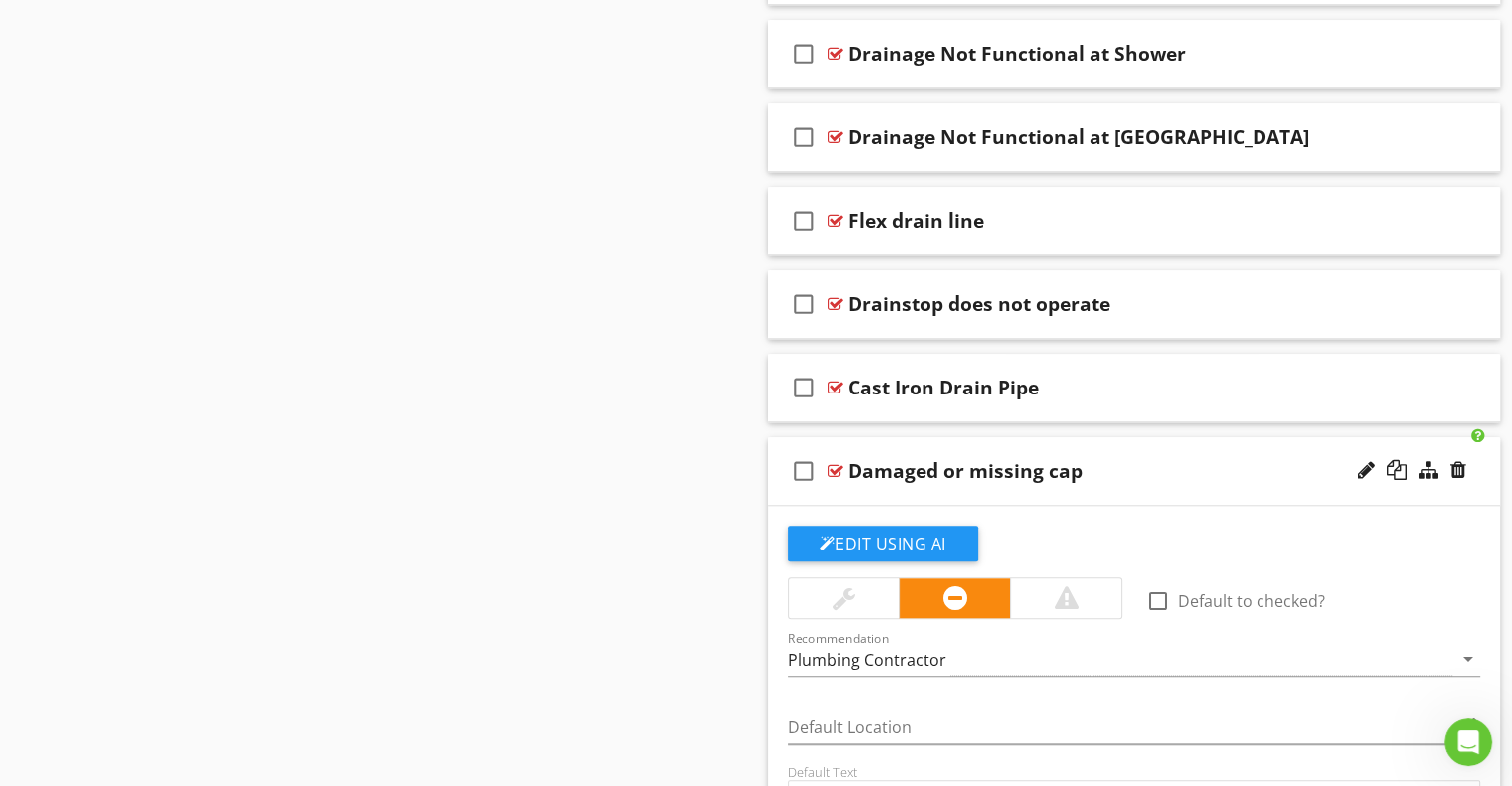 click on "check_box_outline_blank
Damaged or missing cap" at bounding box center (1134, 471) 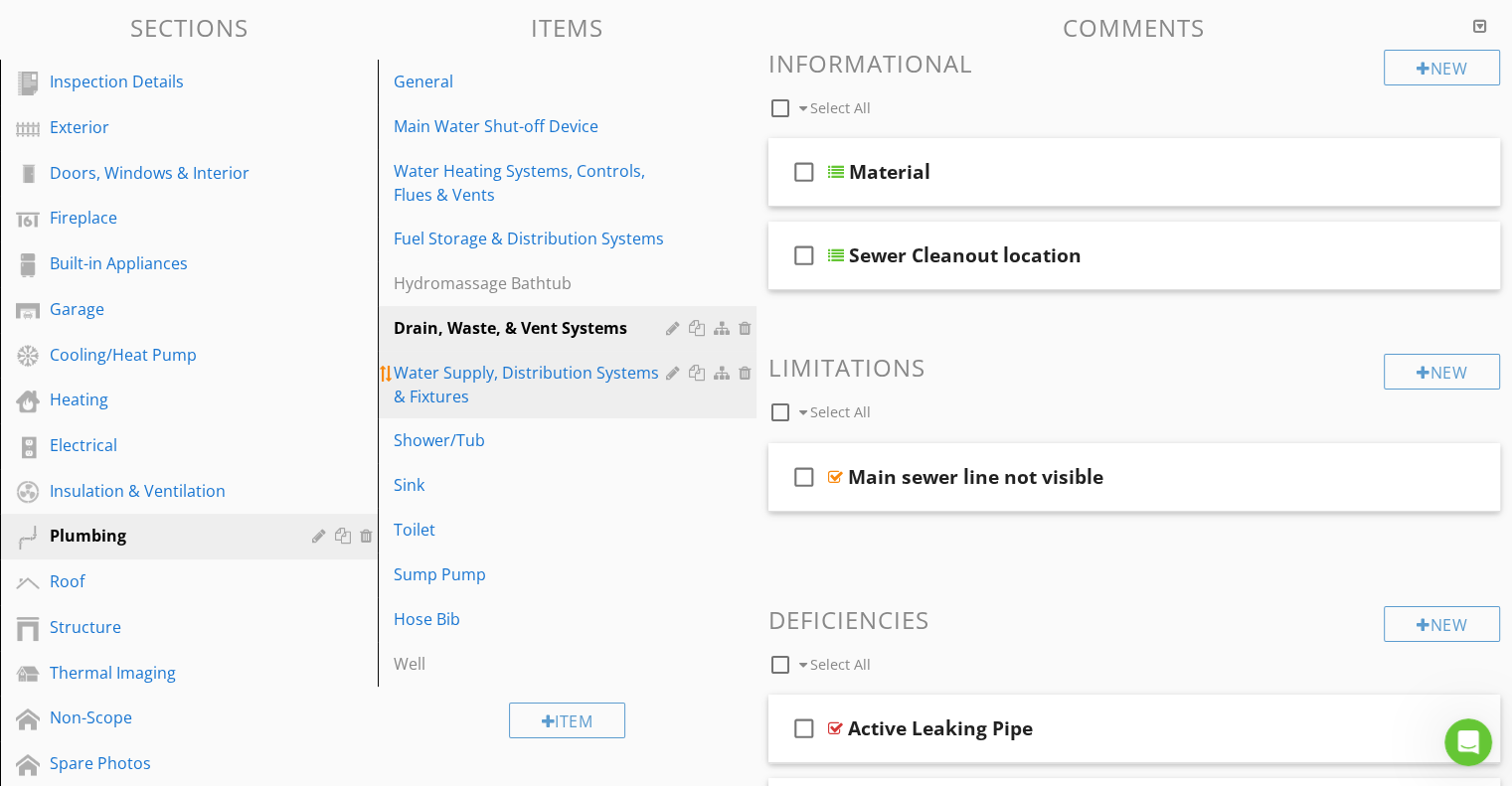 scroll, scrollTop: 2, scrollLeft: 0, axis: vertical 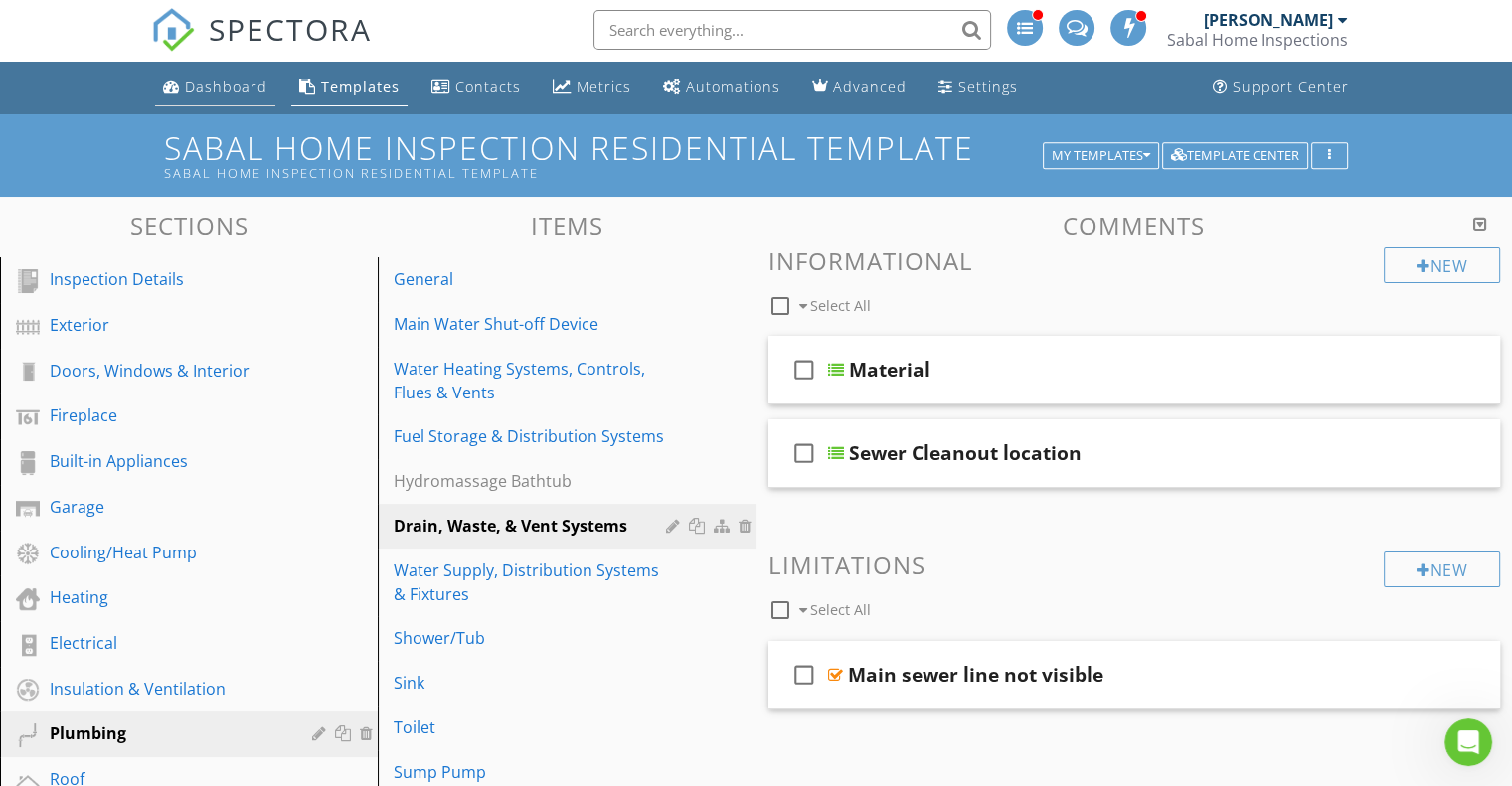 click on "Dashboard" at bounding box center (226, 86) 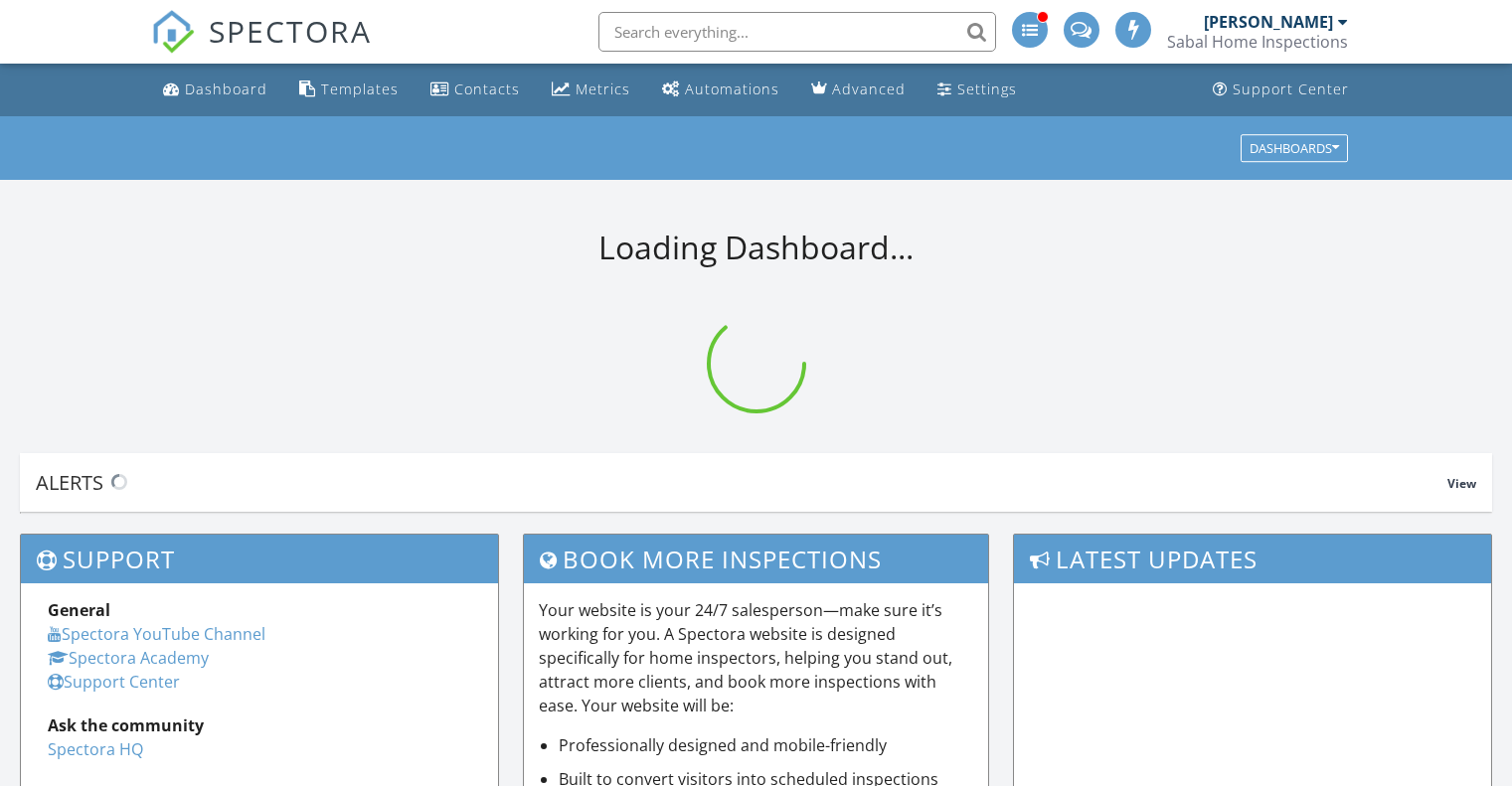 scroll, scrollTop: 0, scrollLeft: 0, axis: both 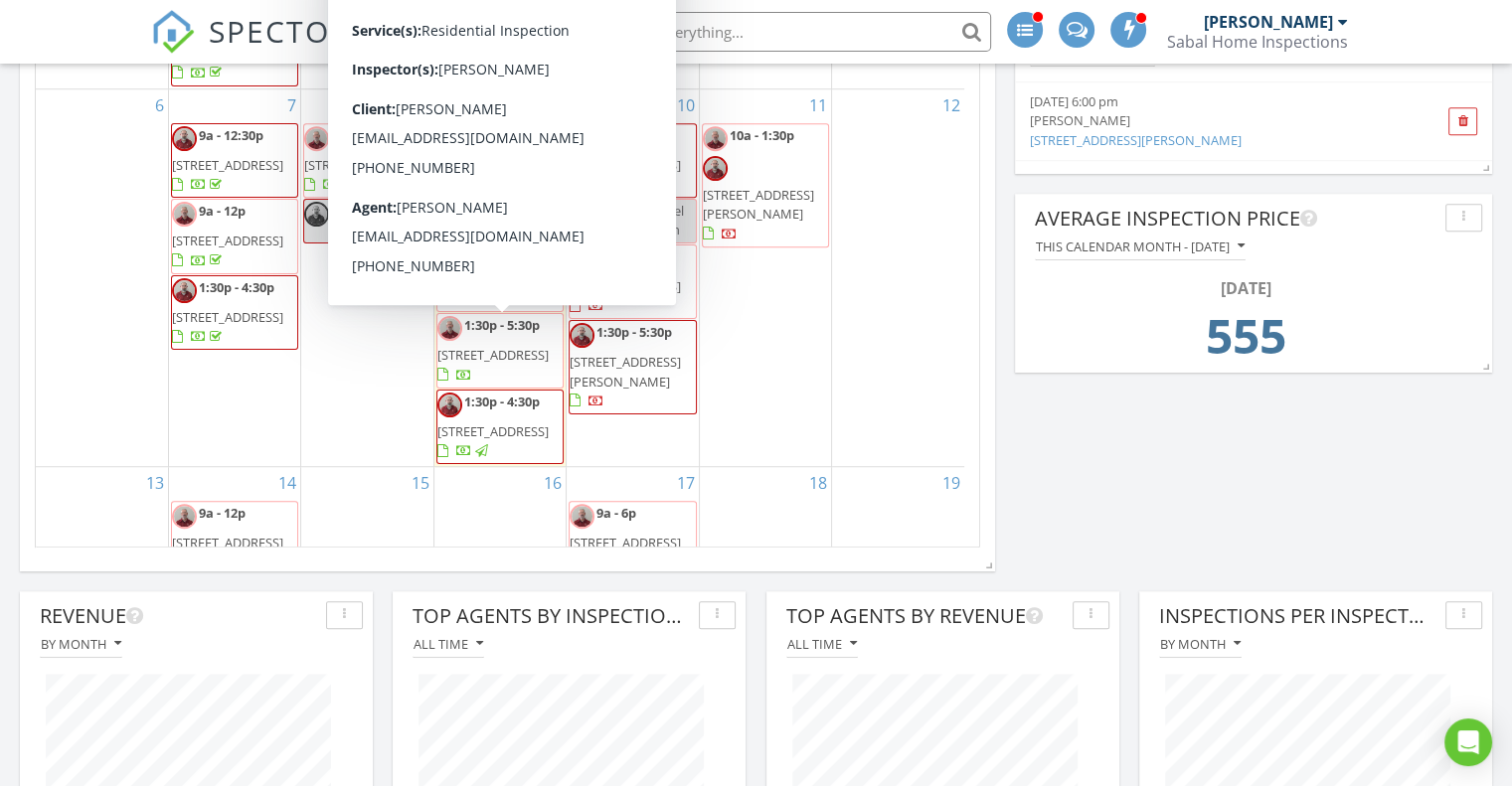 click on "1450 E Montague Ave, North Charleston 29405" at bounding box center [493, 355] 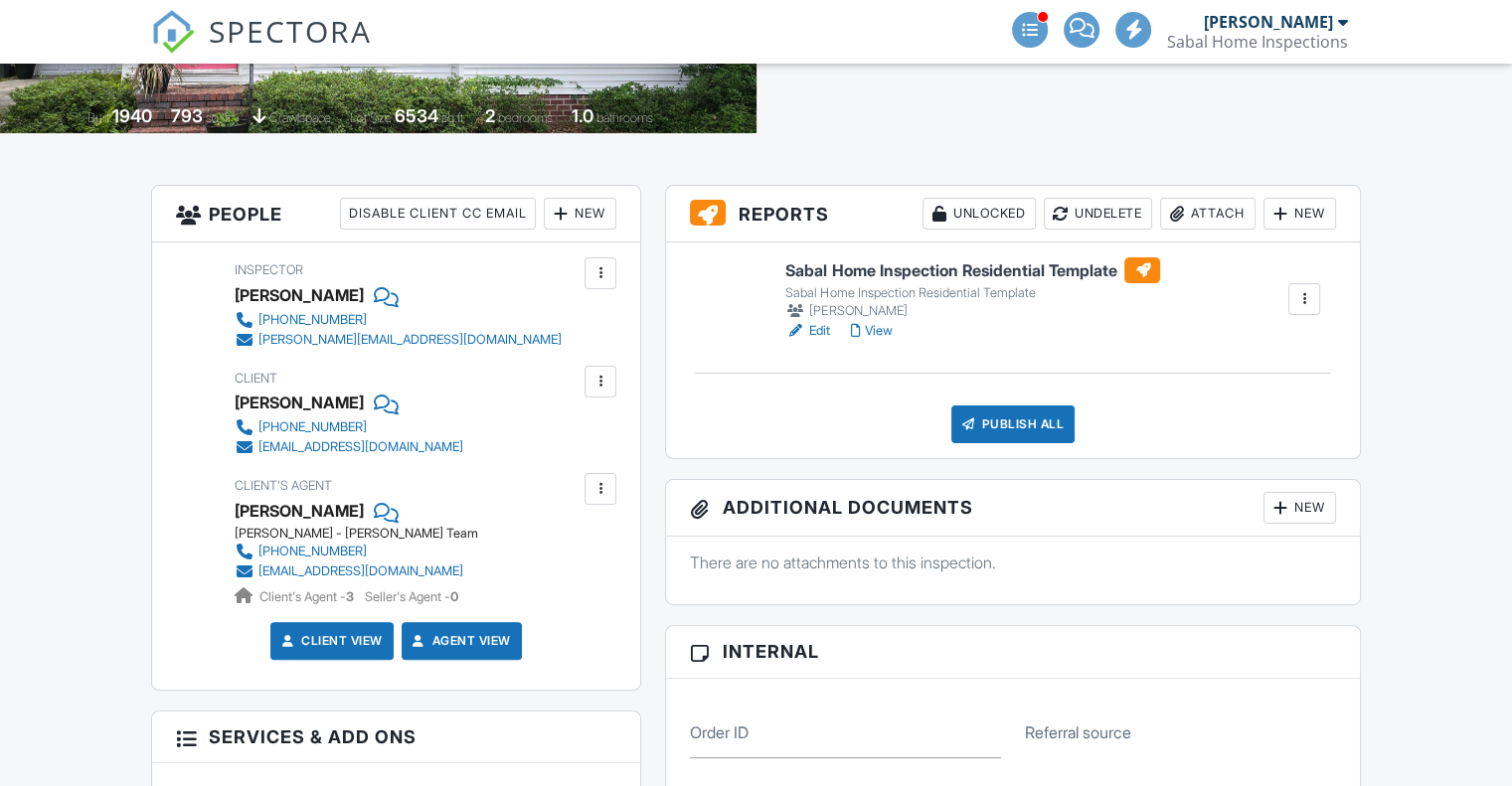 scroll, scrollTop: 0, scrollLeft: 0, axis: both 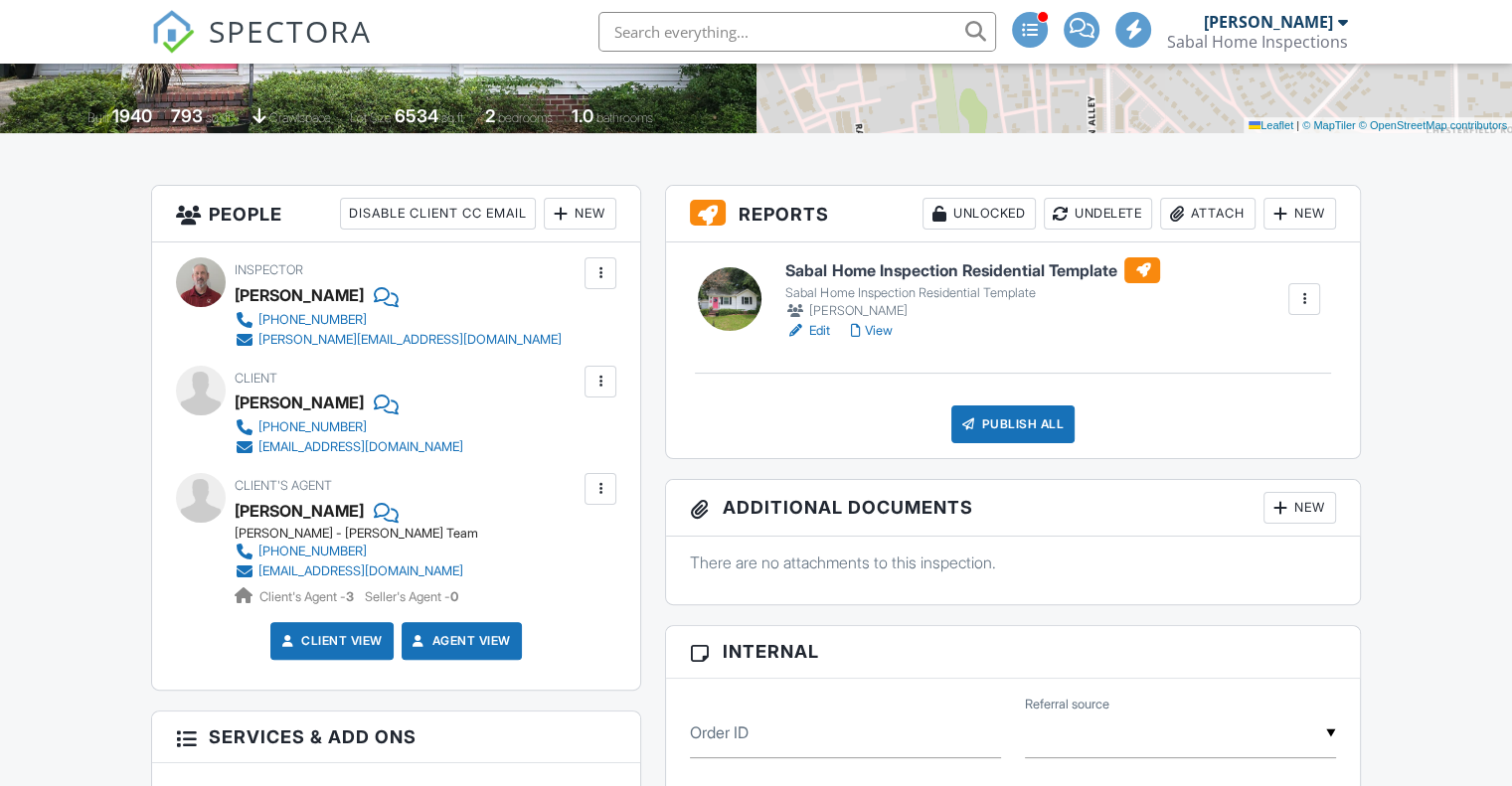 click on "Edit" at bounding box center [807, 331] 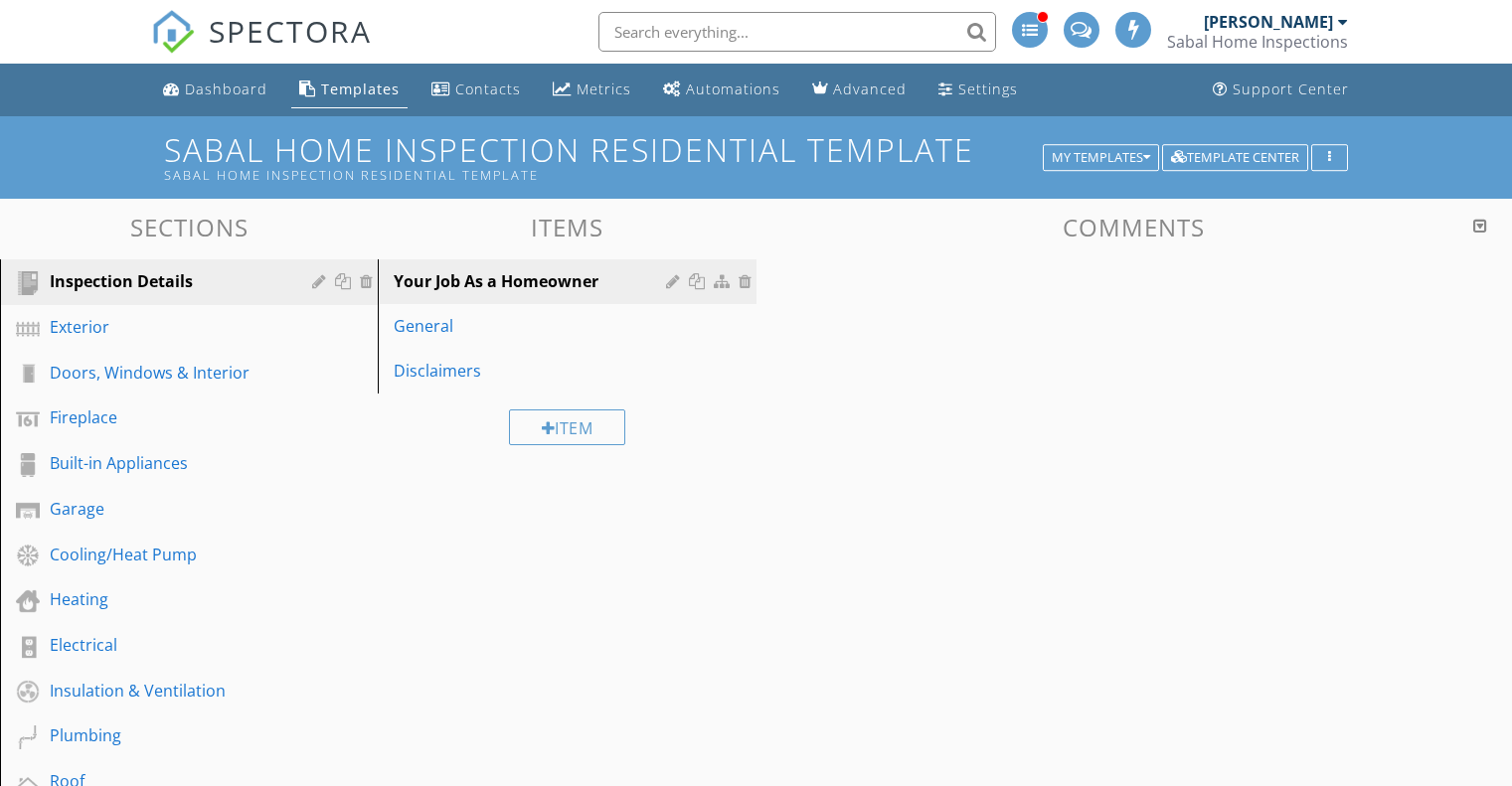scroll, scrollTop: 0, scrollLeft: 0, axis: both 